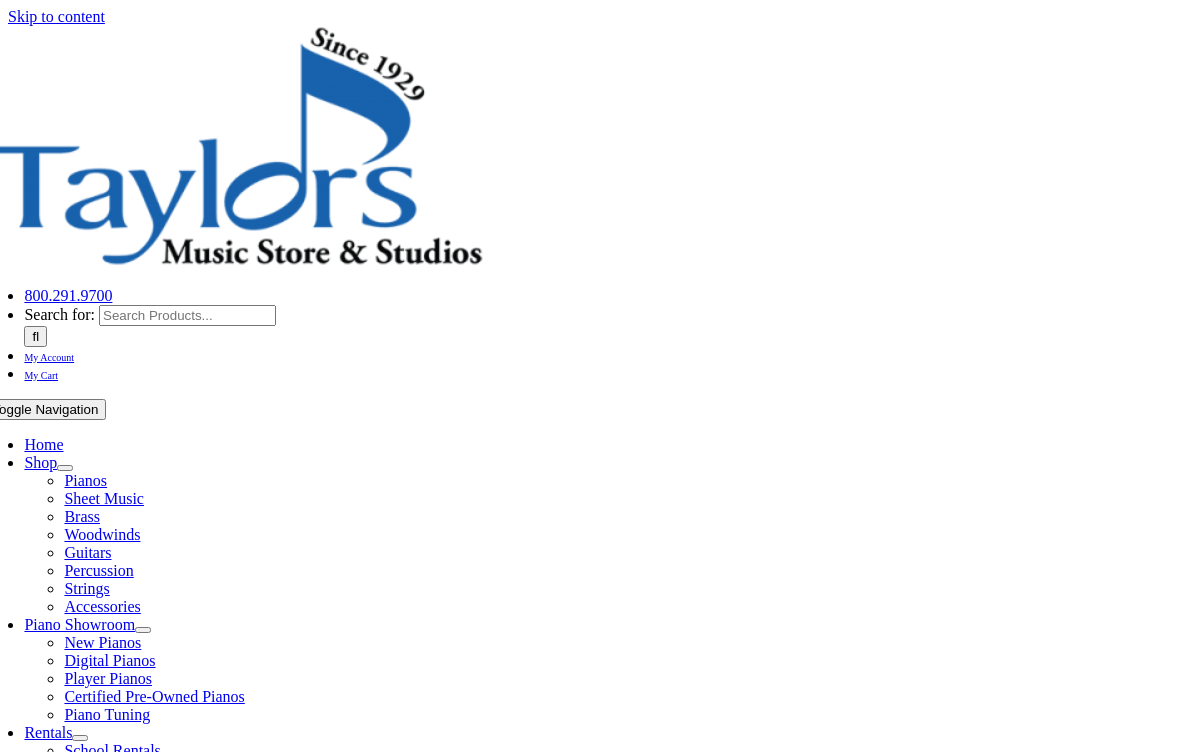 scroll, scrollTop: 0, scrollLeft: 0, axis: both 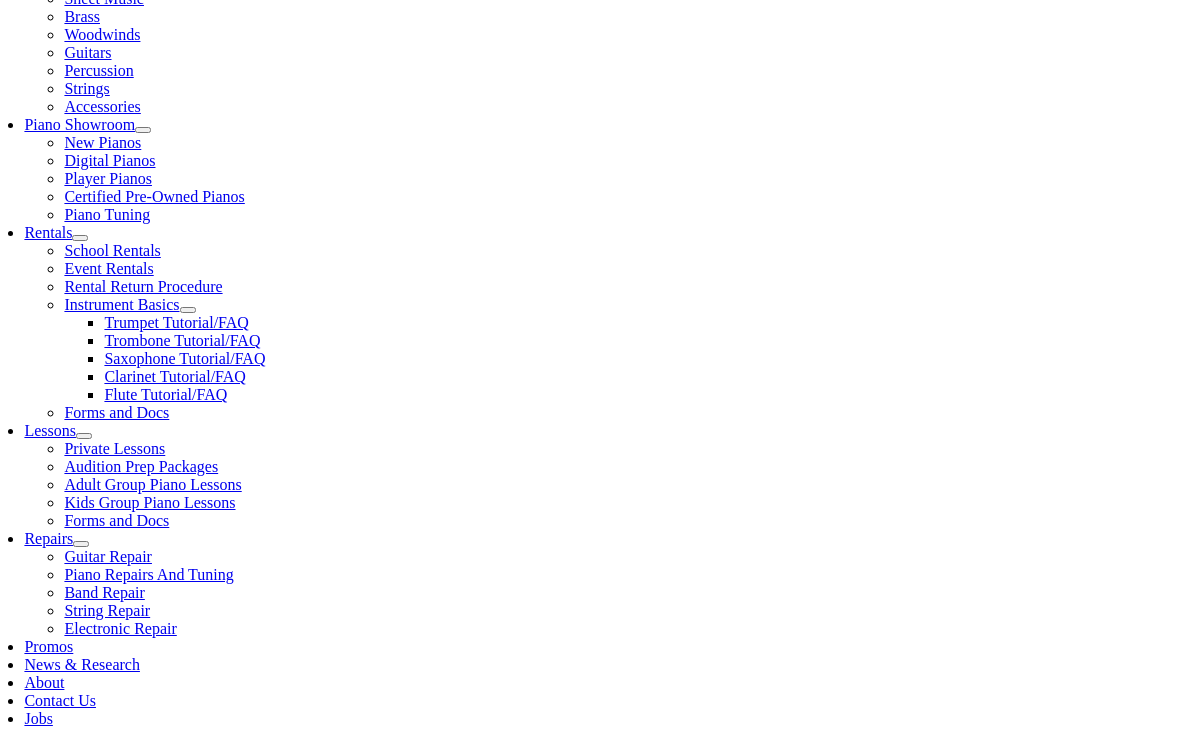 click at bounding box center [402, 1094] 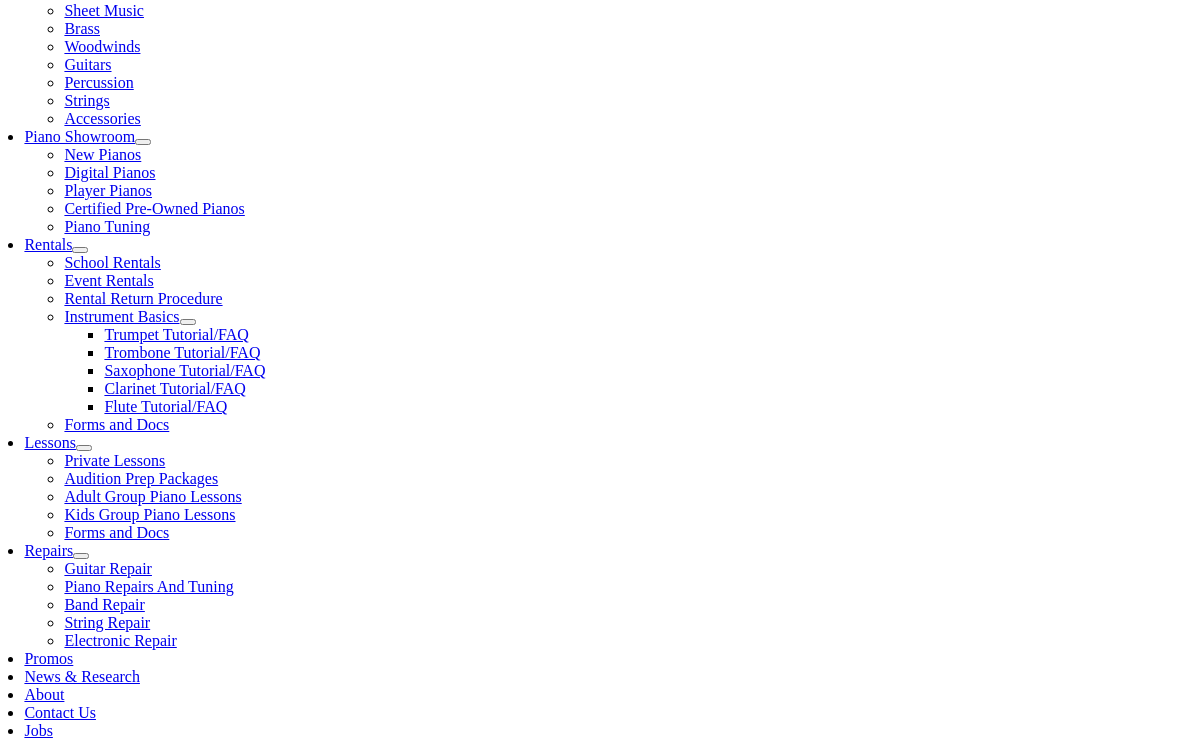 click at bounding box center [412, 1162] 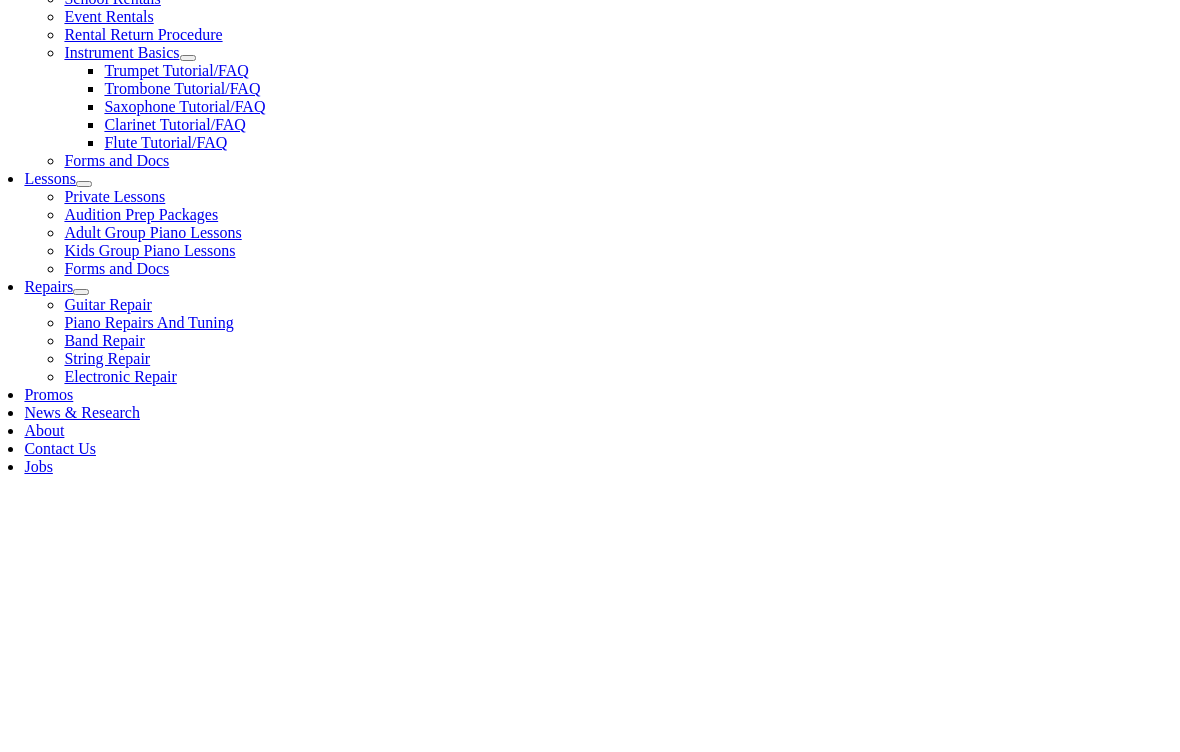 click at bounding box center [402, 1218] 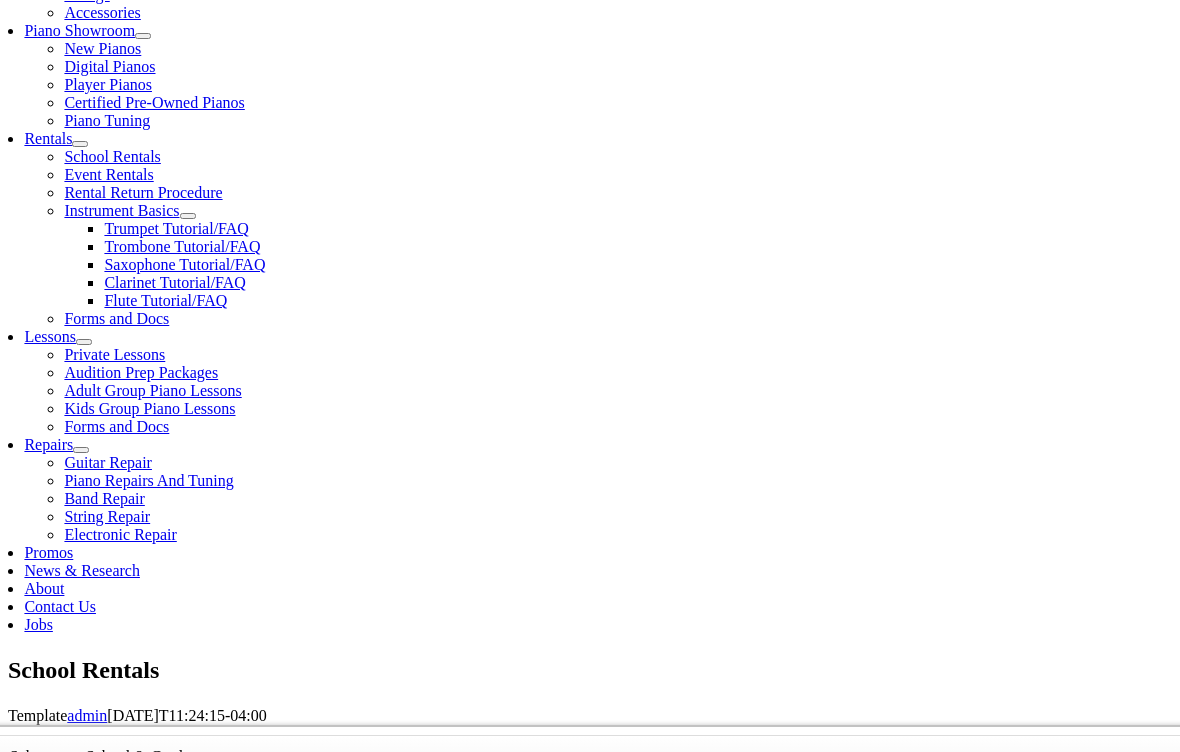 click on "Continue >>" at bounding box center [503, 1154] 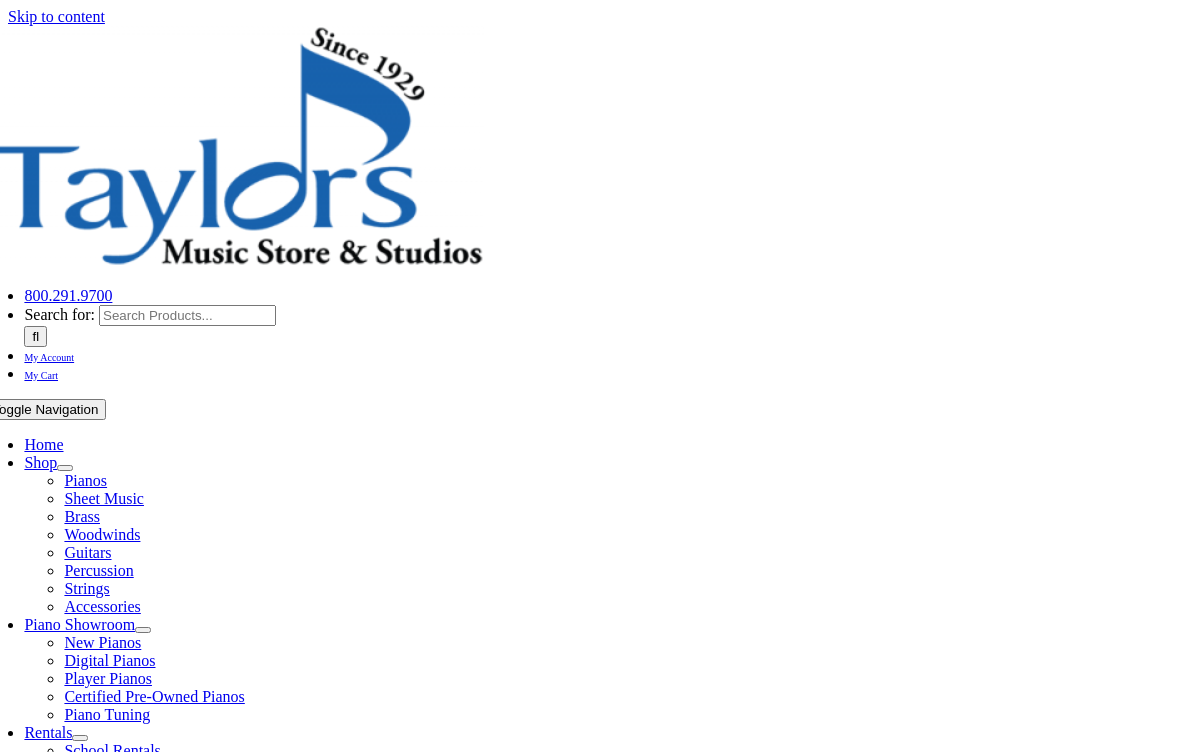 scroll, scrollTop: 0, scrollLeft: 0, axis: both 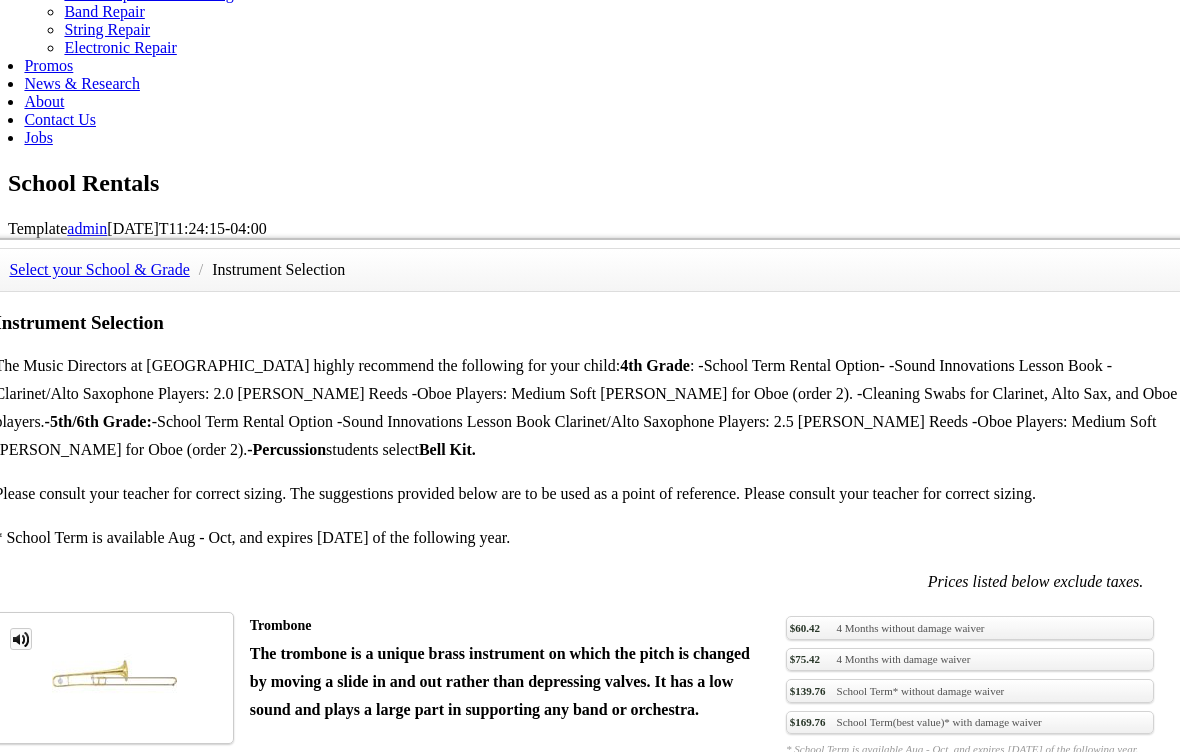 click on "$75.42  4 Months with damage waiver" at bounding box center (969, 1158) 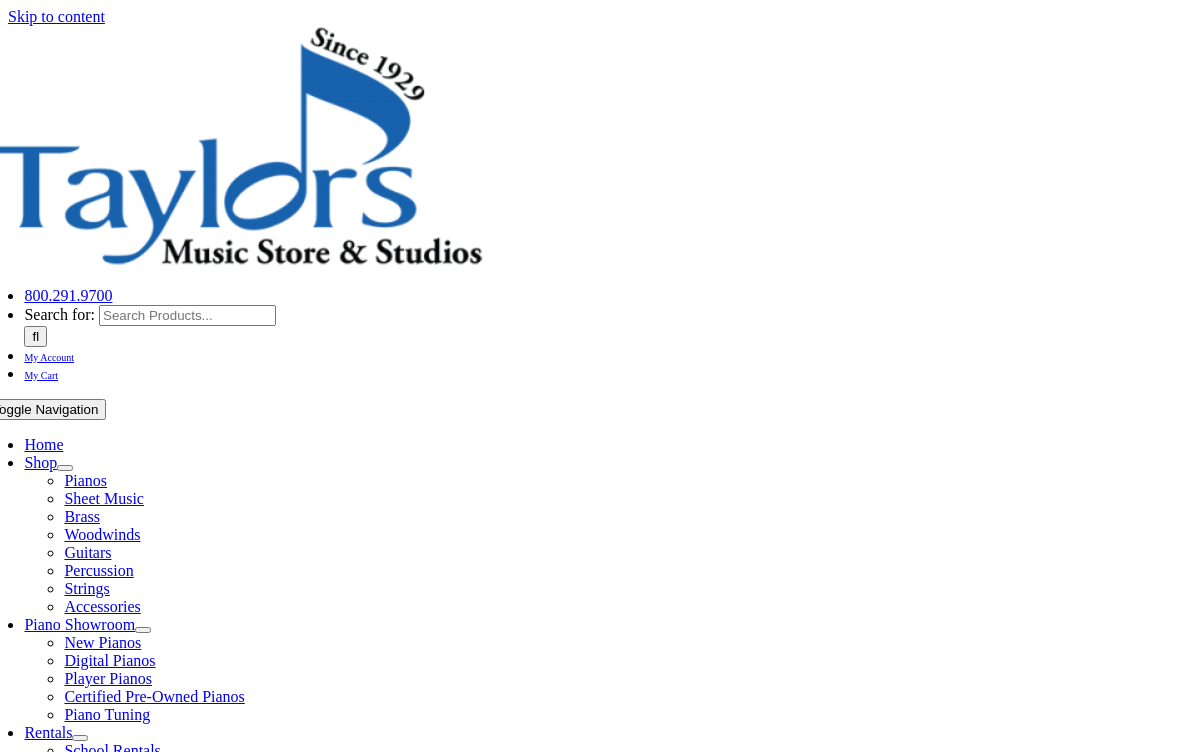 scroll, scrollTop: 0, scrollLeft: 0, axis: both 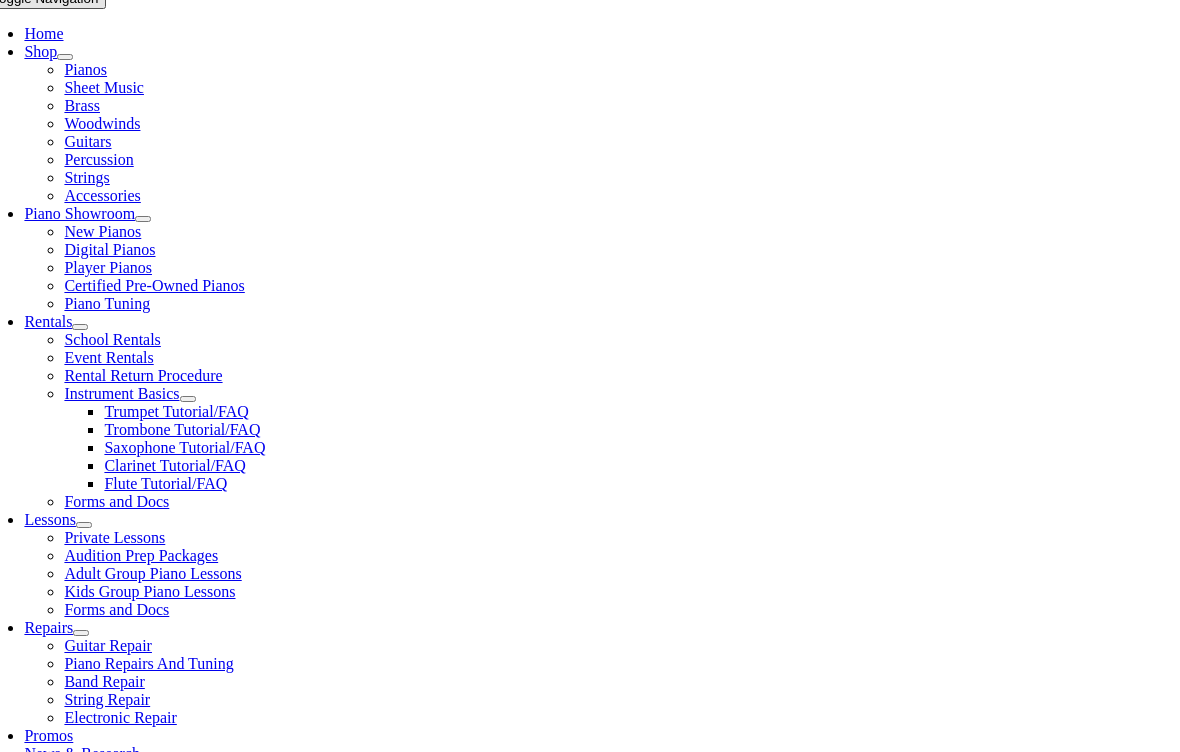 click on "Sound Innovations Book 1 – Flute" at bounding box center (368, 1130) 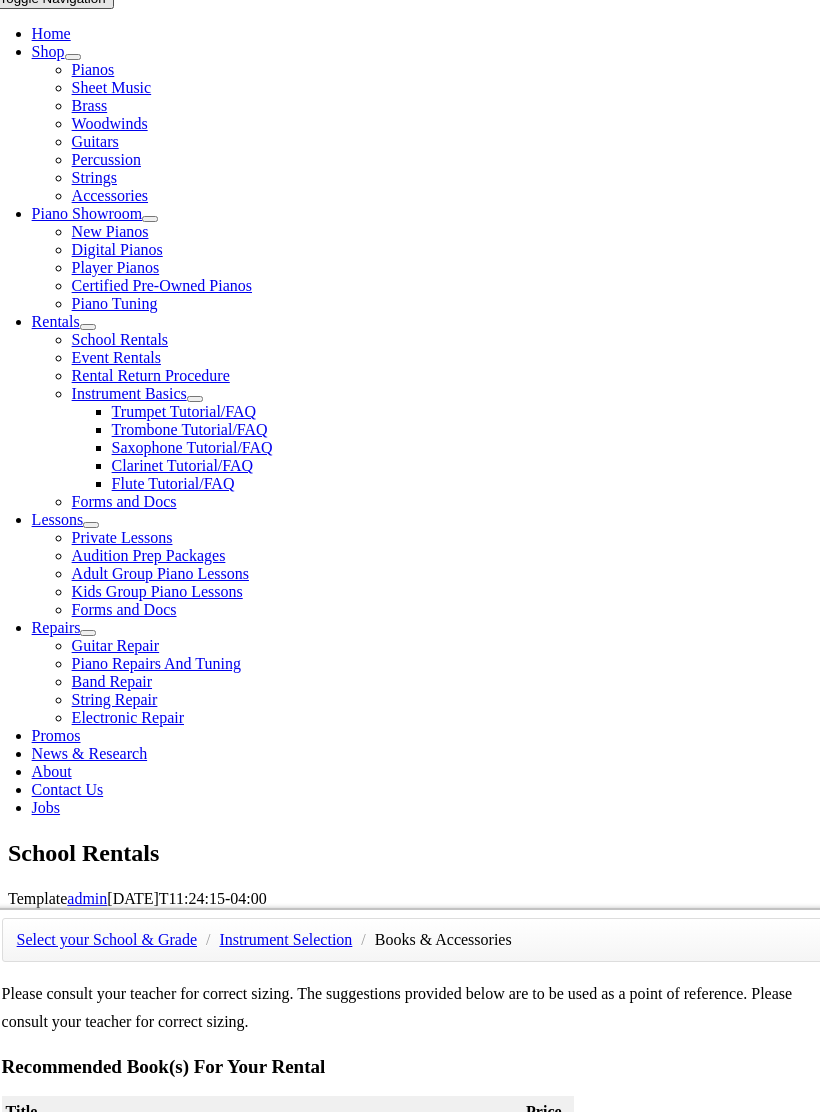 click on "Sound Innovations Book 1 – Flute" at bounding box center [262, 1158] 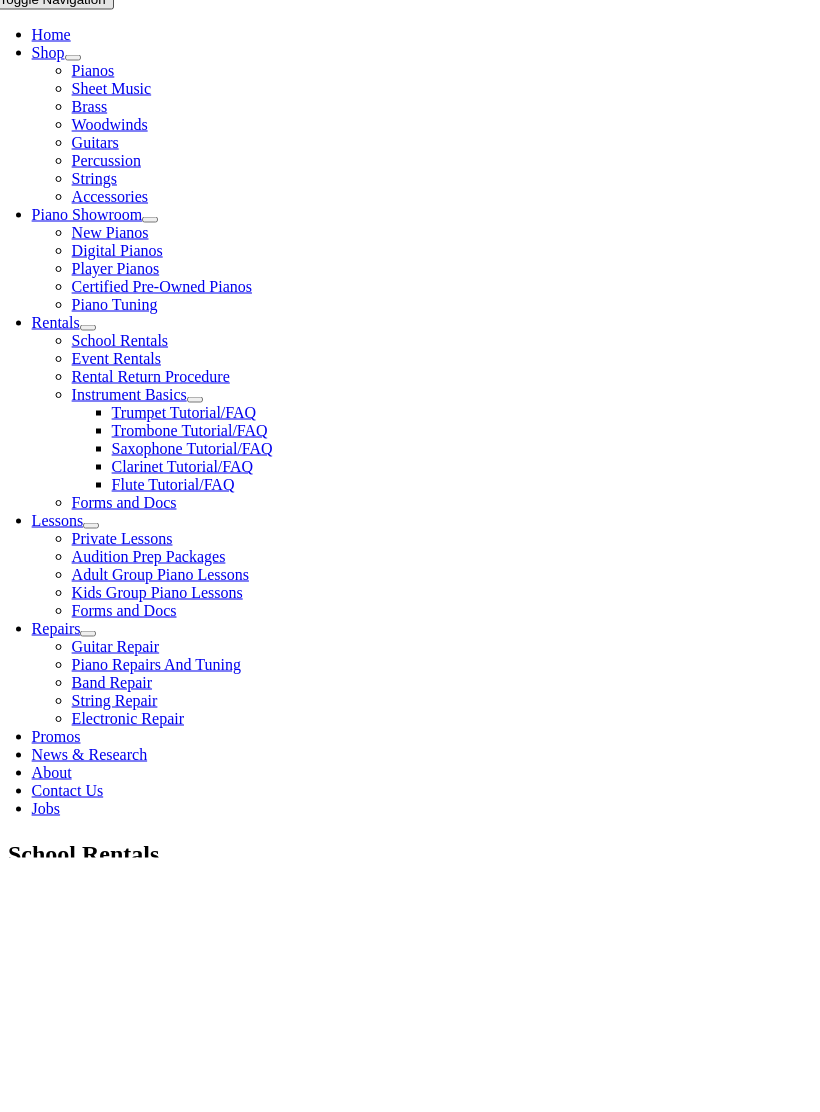 scroll, scrollTop: 119, scrollLeft: 0, axis: vertical 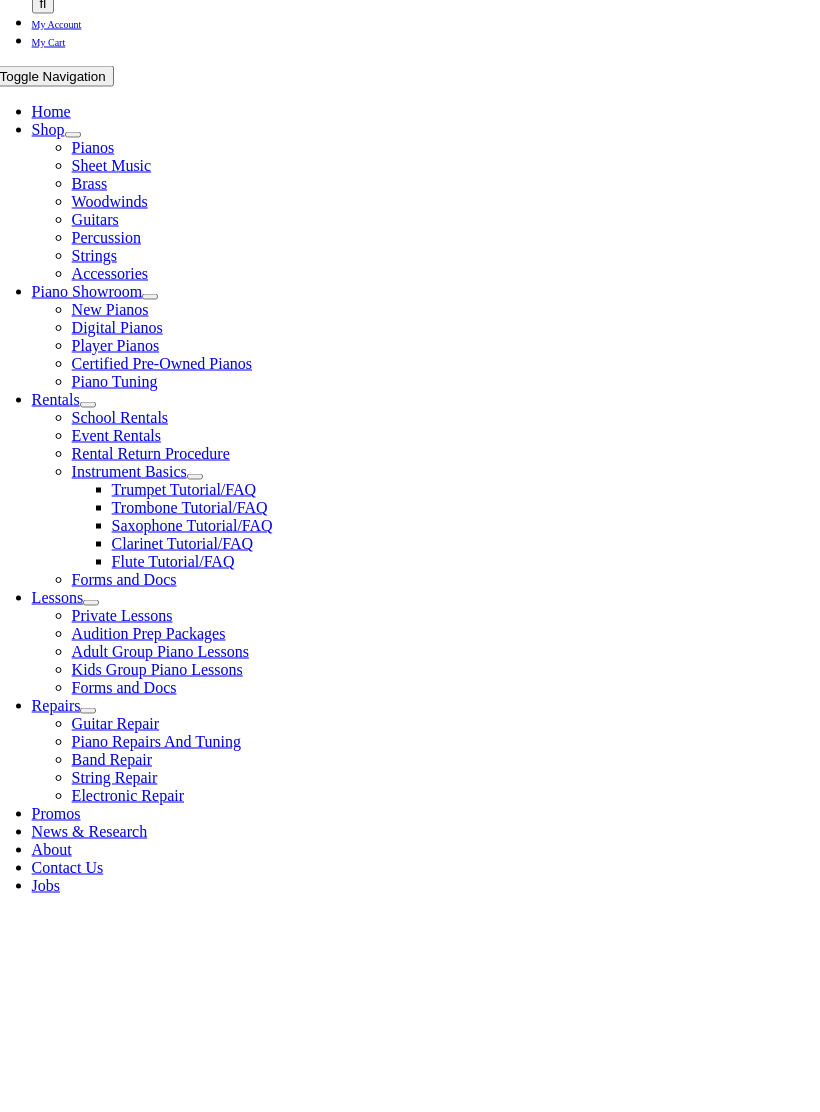 click on "Flute Silk Swab" at bounding box center [235, 1656] 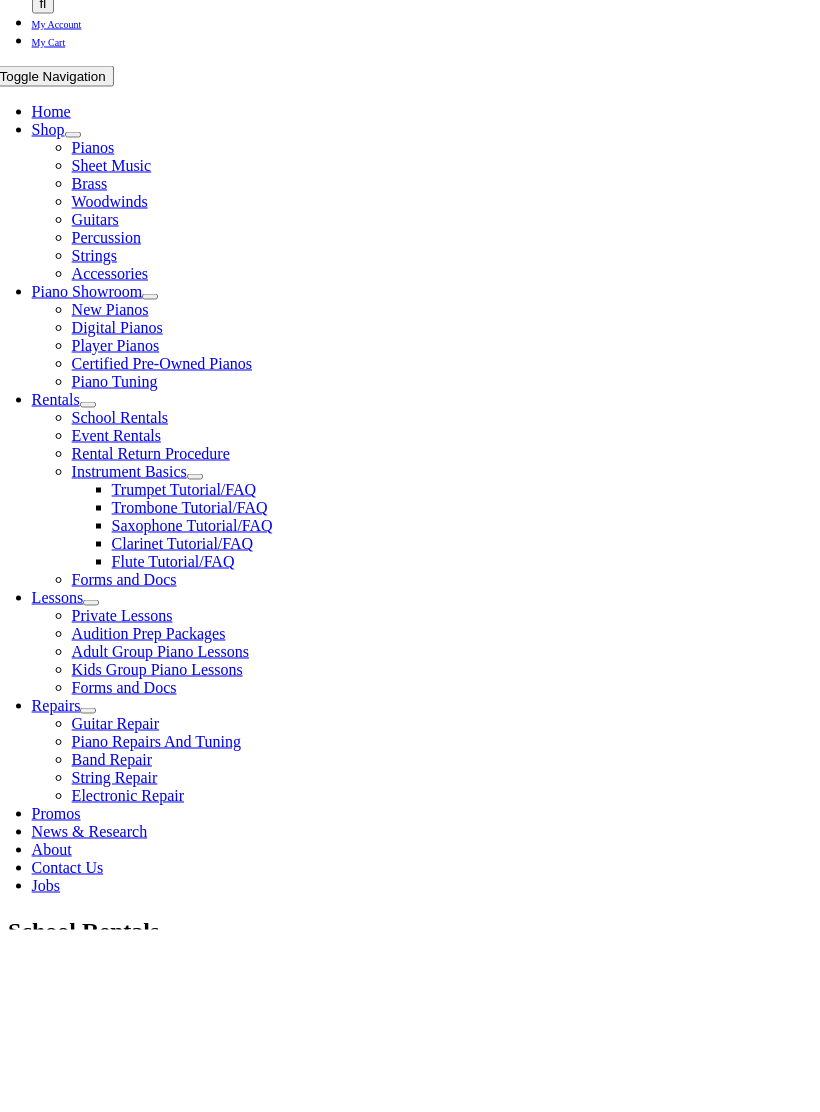 scroll, scrollTop: 180, scrollLeft: 0, axis: vertical 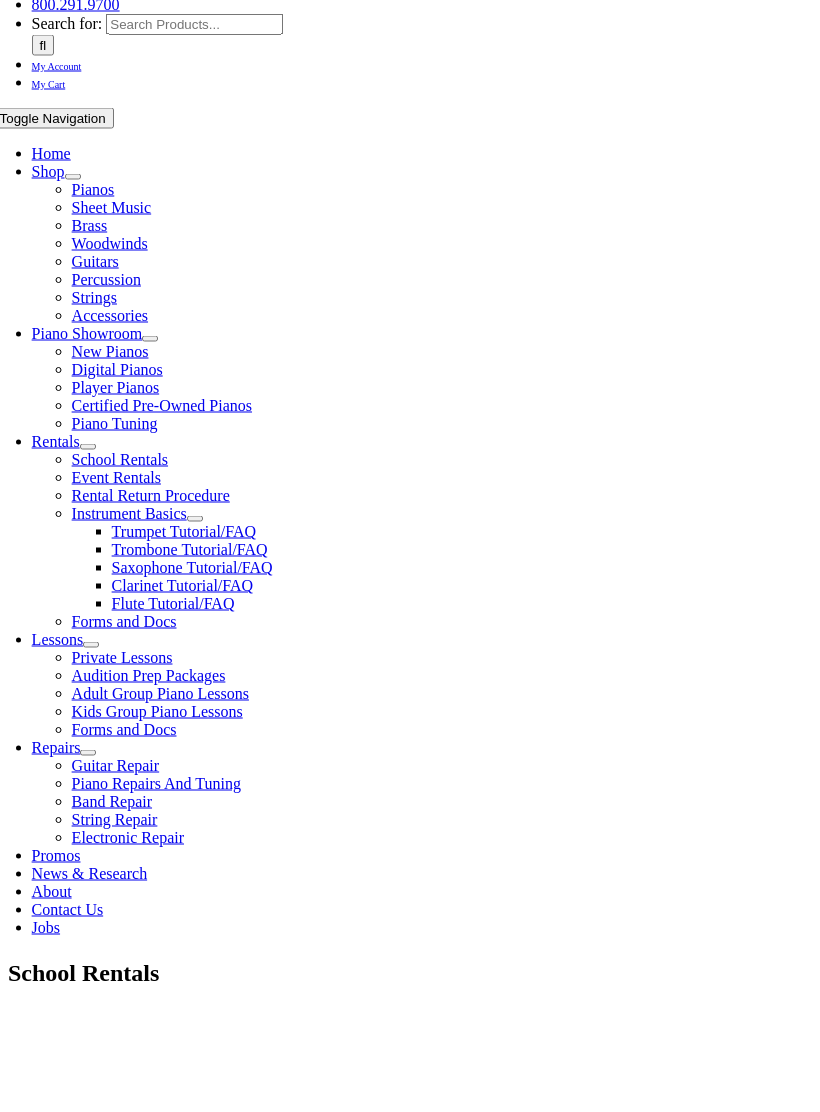 click on "$19.99" at bounding box center (555, 1539) 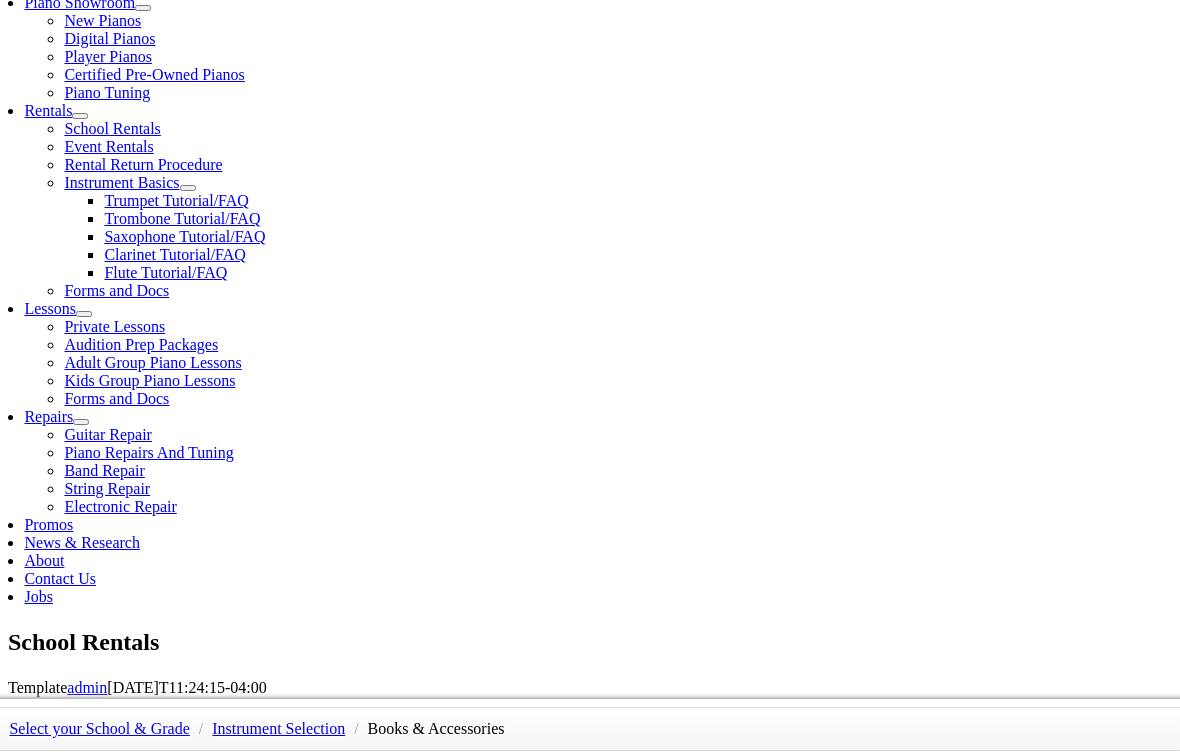 scroll, scrollTop: 637, scrollLeft: 0, axis: vertical 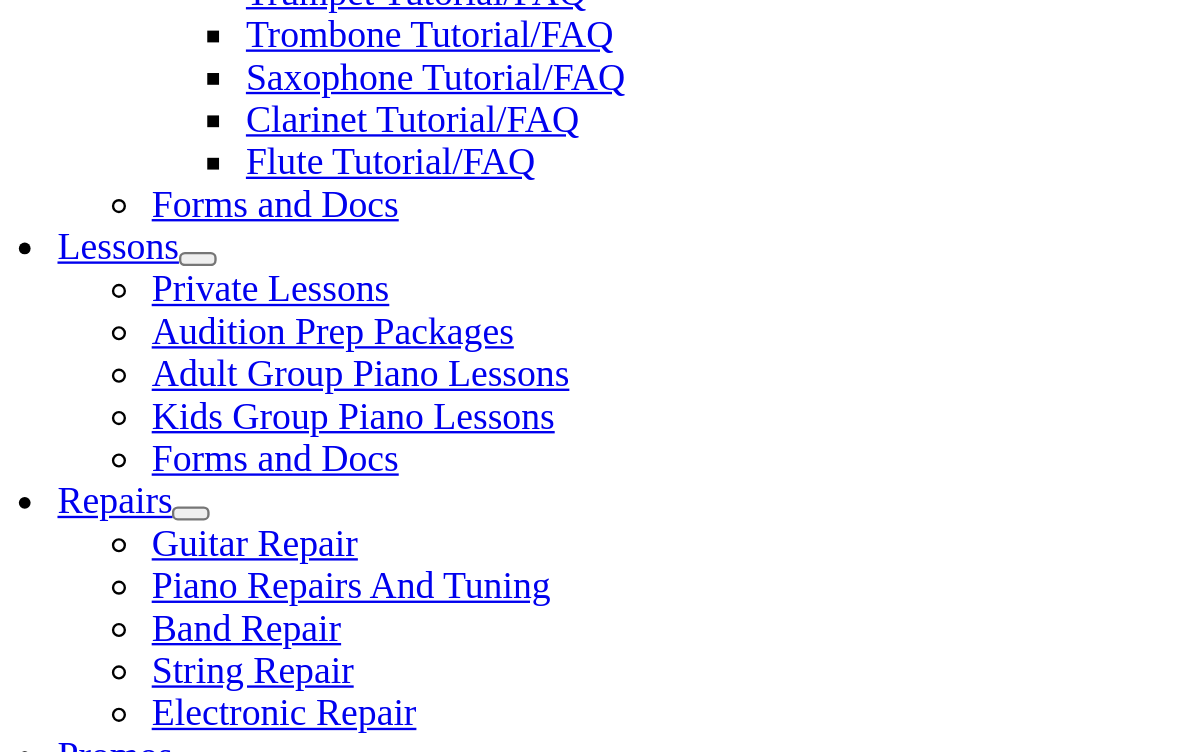 click at bounding box center (4, 1052) 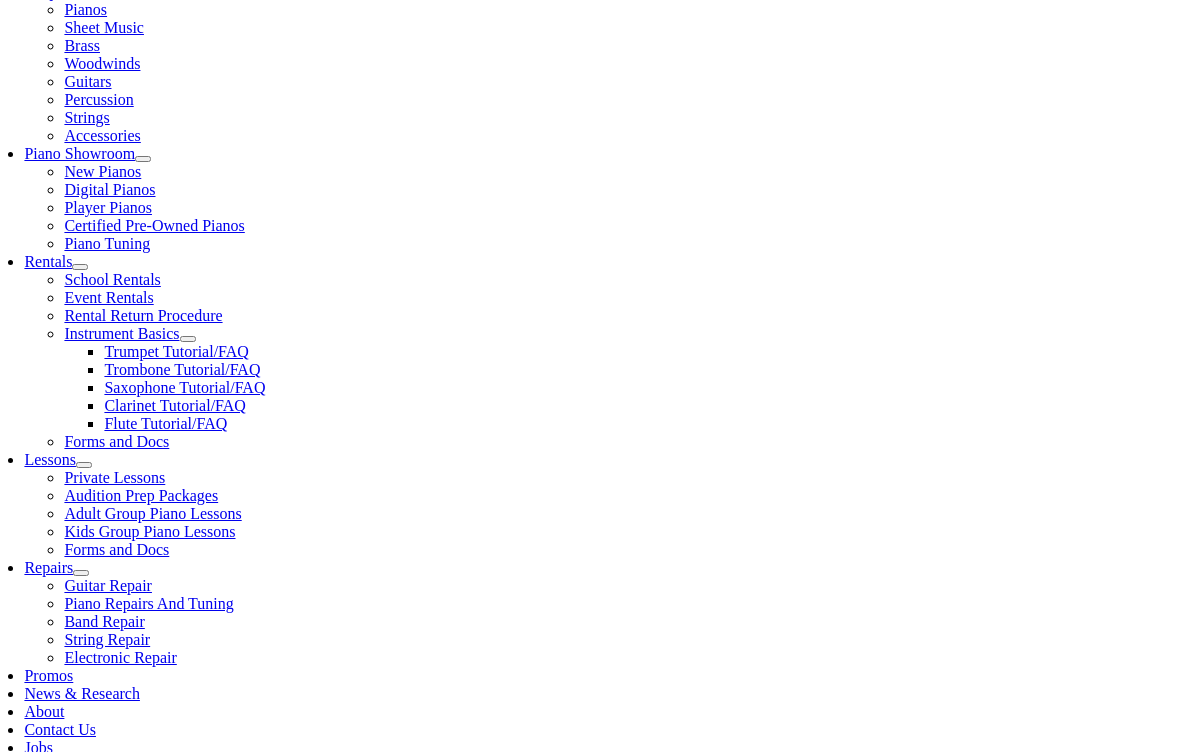 scroll, scrollTop: 469, scrollLeft: 0, axis: vertical 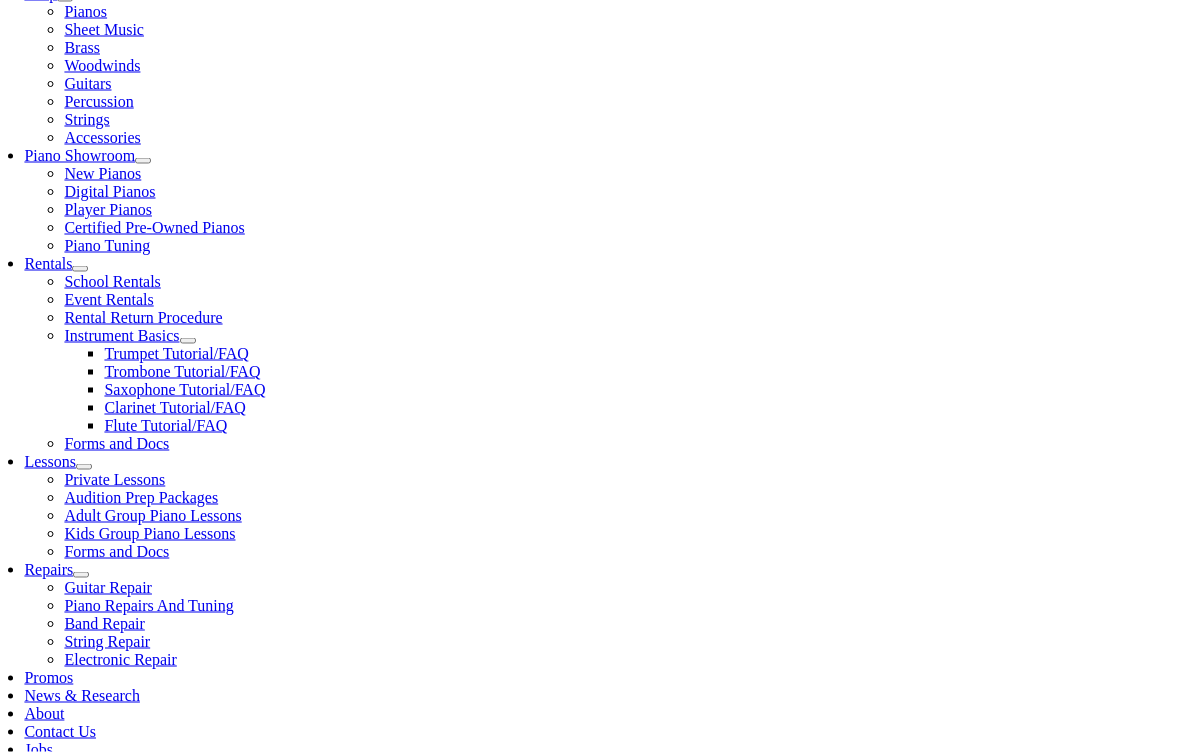 click on "Continue >>" at bounding box center (159, 1322) 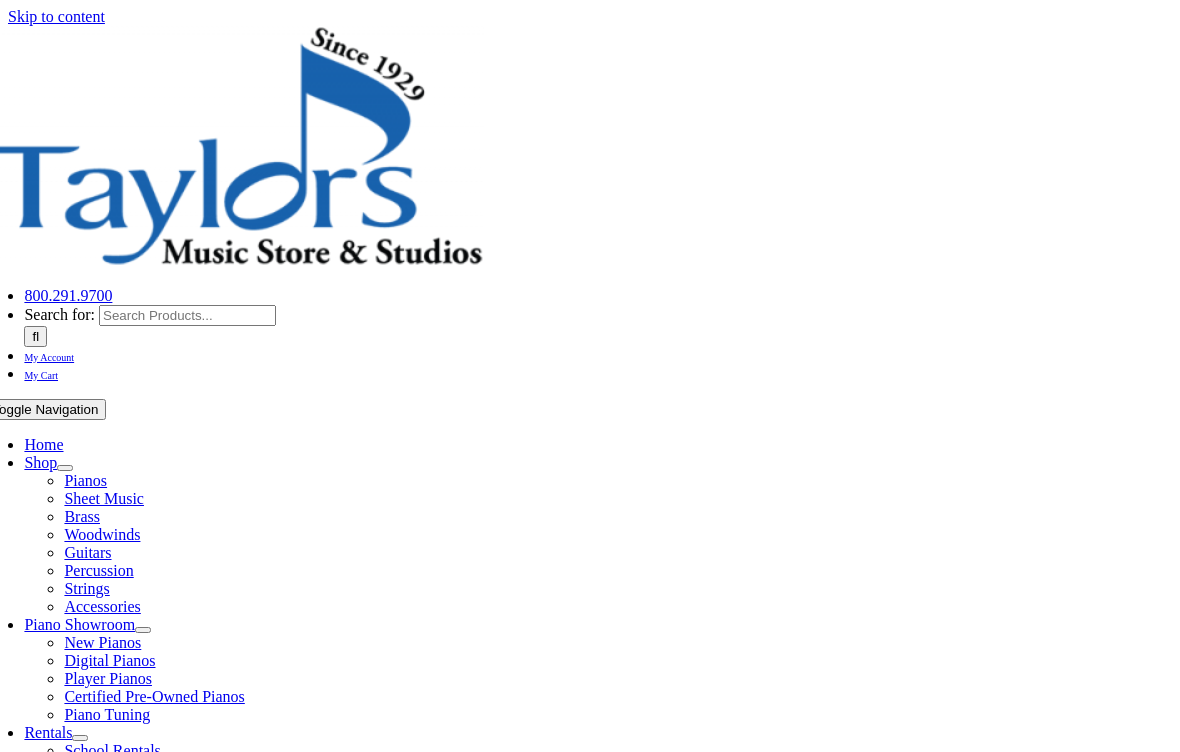scroll, scrollTop: 0, scrollLeft: 0, axis: both 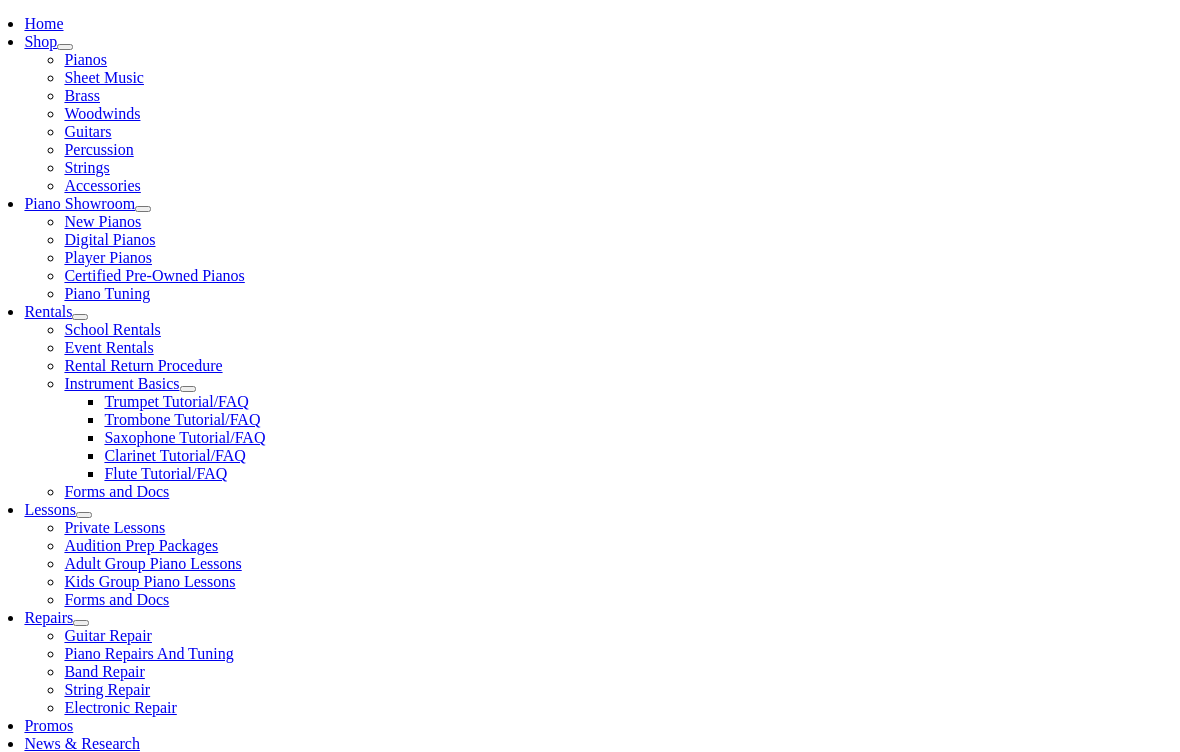type on "1" 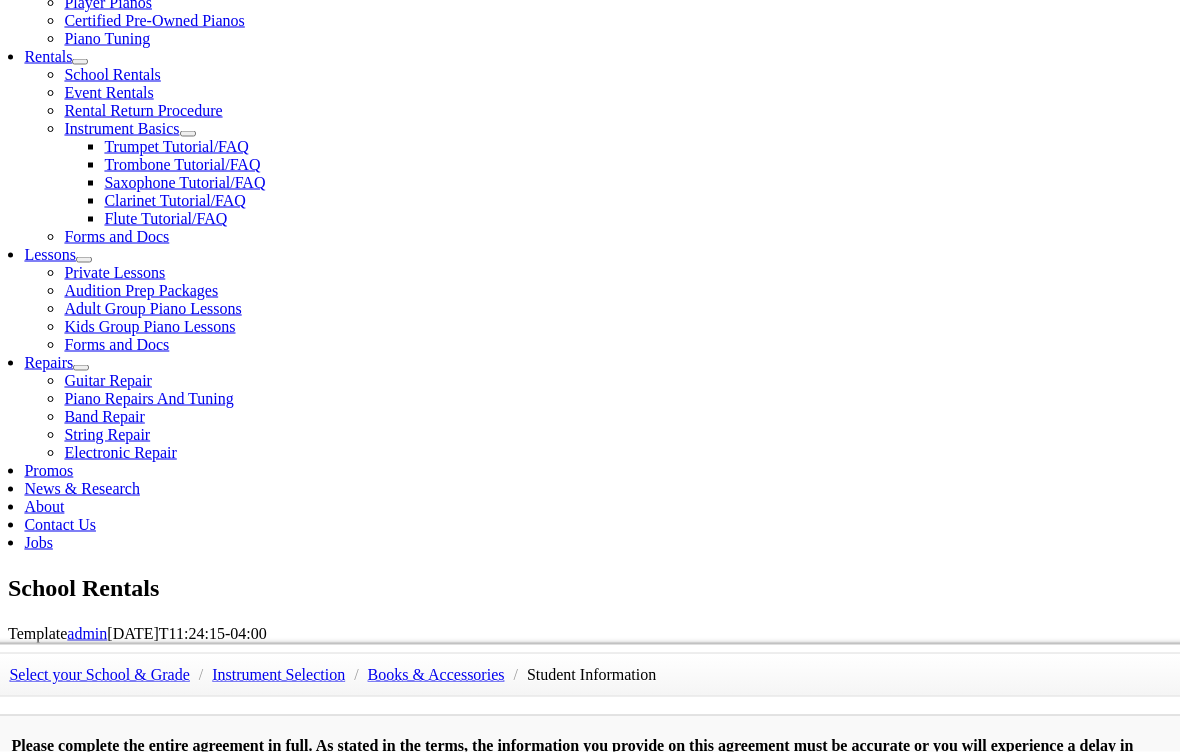 scroll, scrollTop: 0, scrollLeft: 0, axis: both 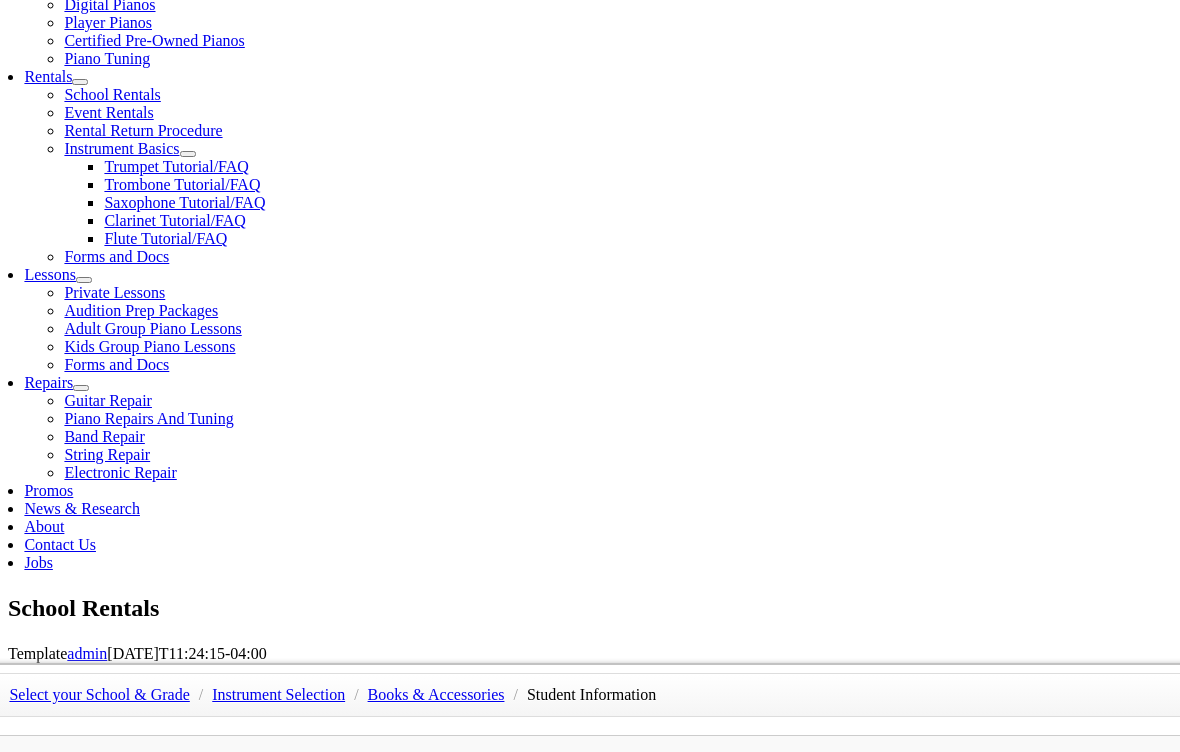 click at bounding box center [83, 956] 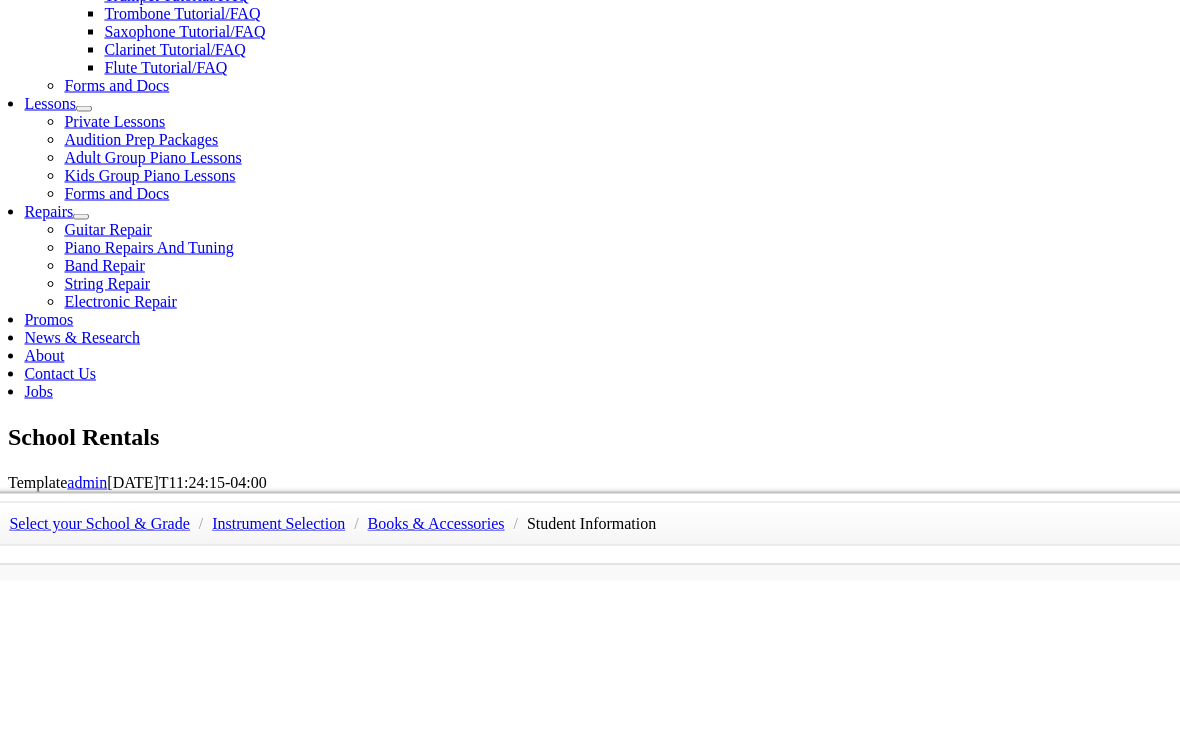 type on "Baltra" 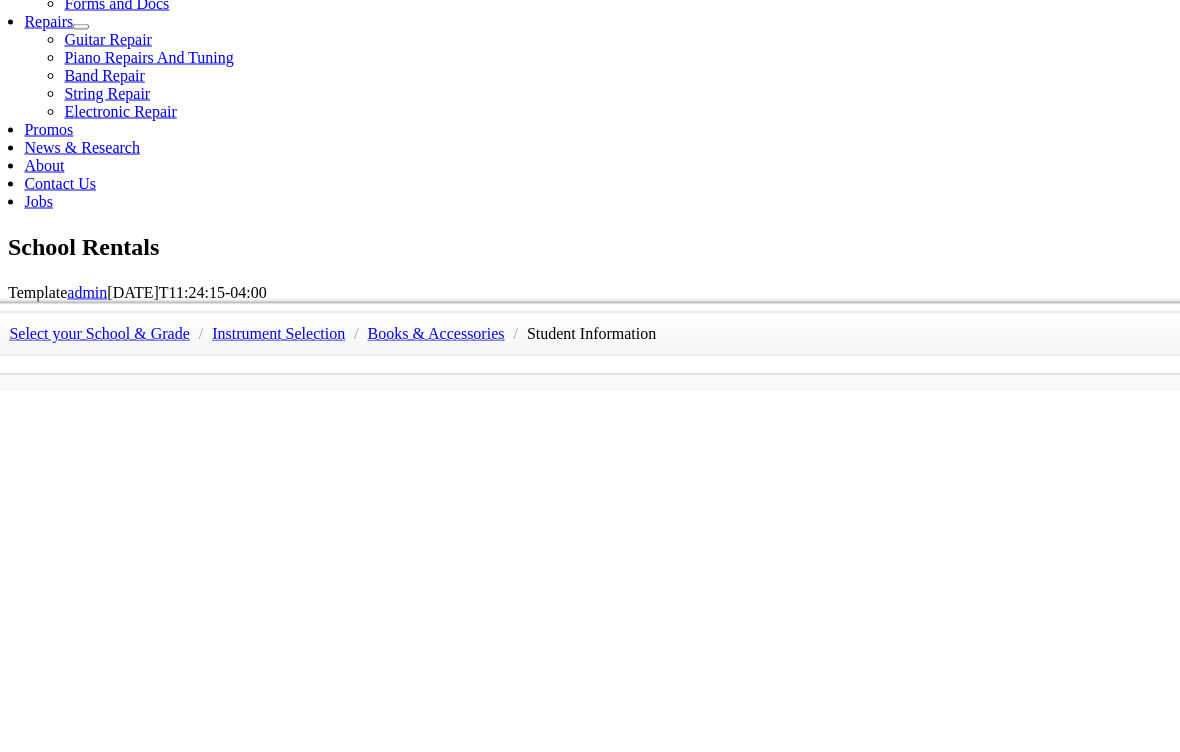 click at bounding box center (83, 1364) 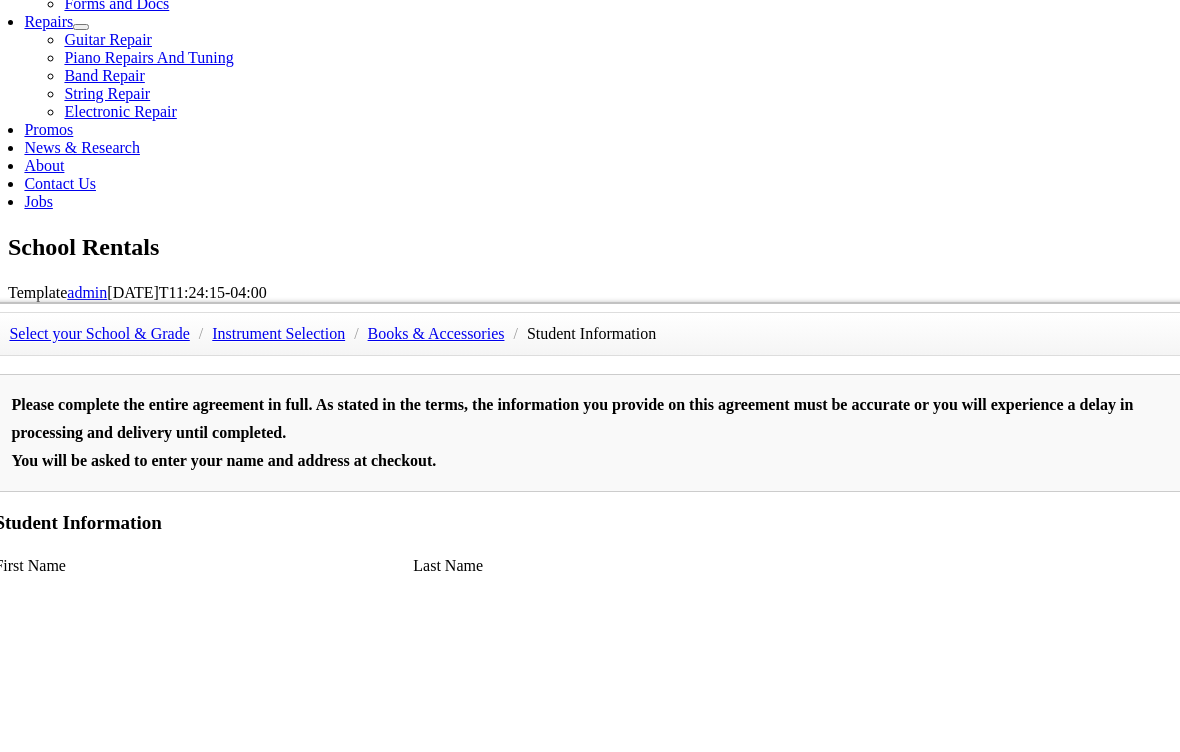 scroll, scrollTop: 862, scrollLeft: 0, axis: vertical 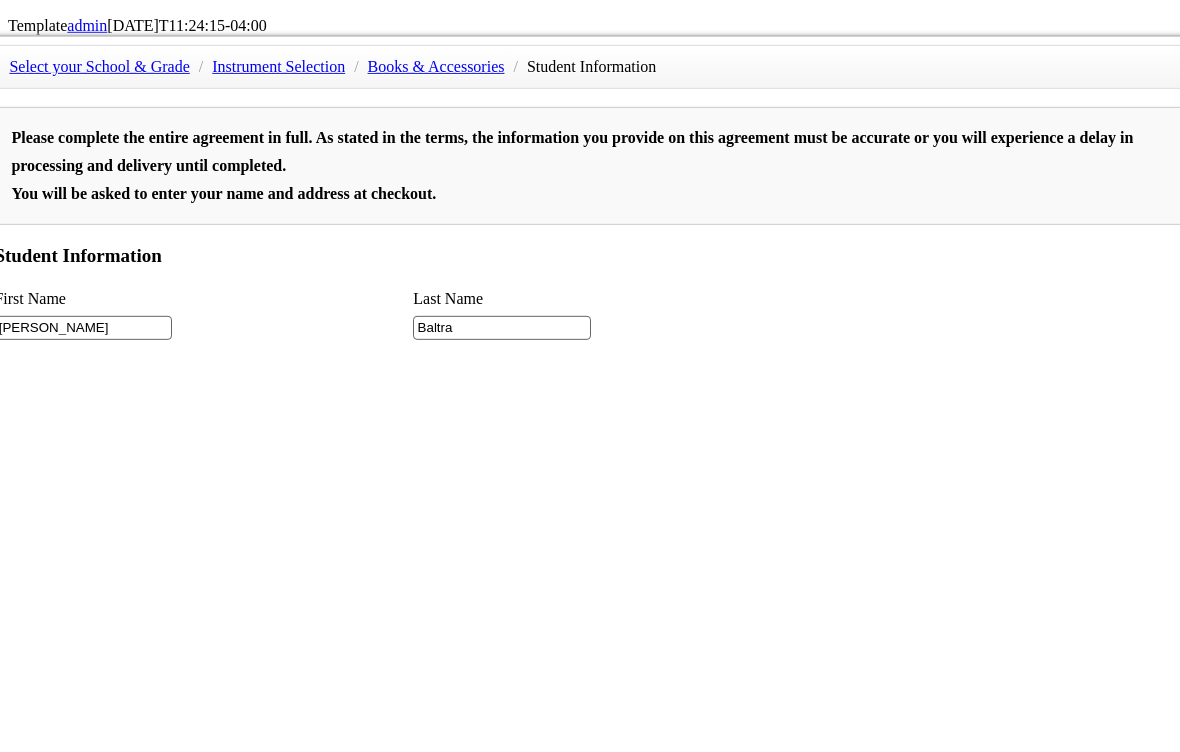 select on "custom" 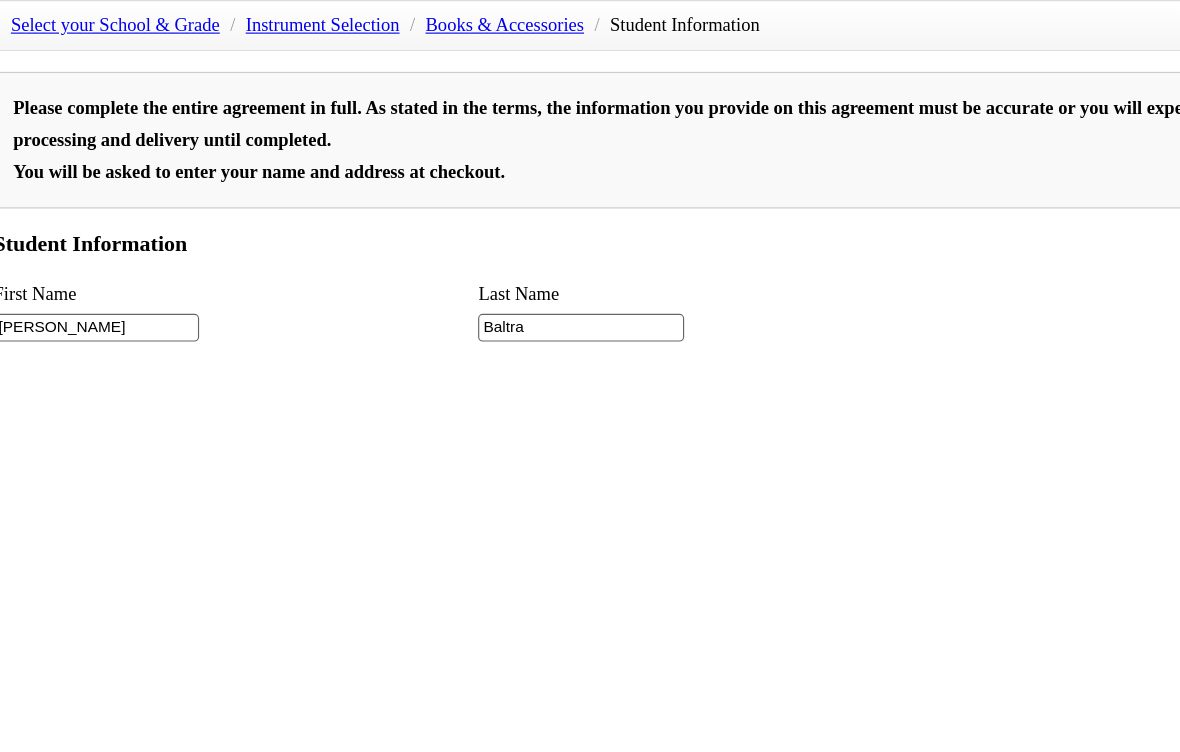 scroll, scrollTop: 449, scrollLeft: 9, axis: both 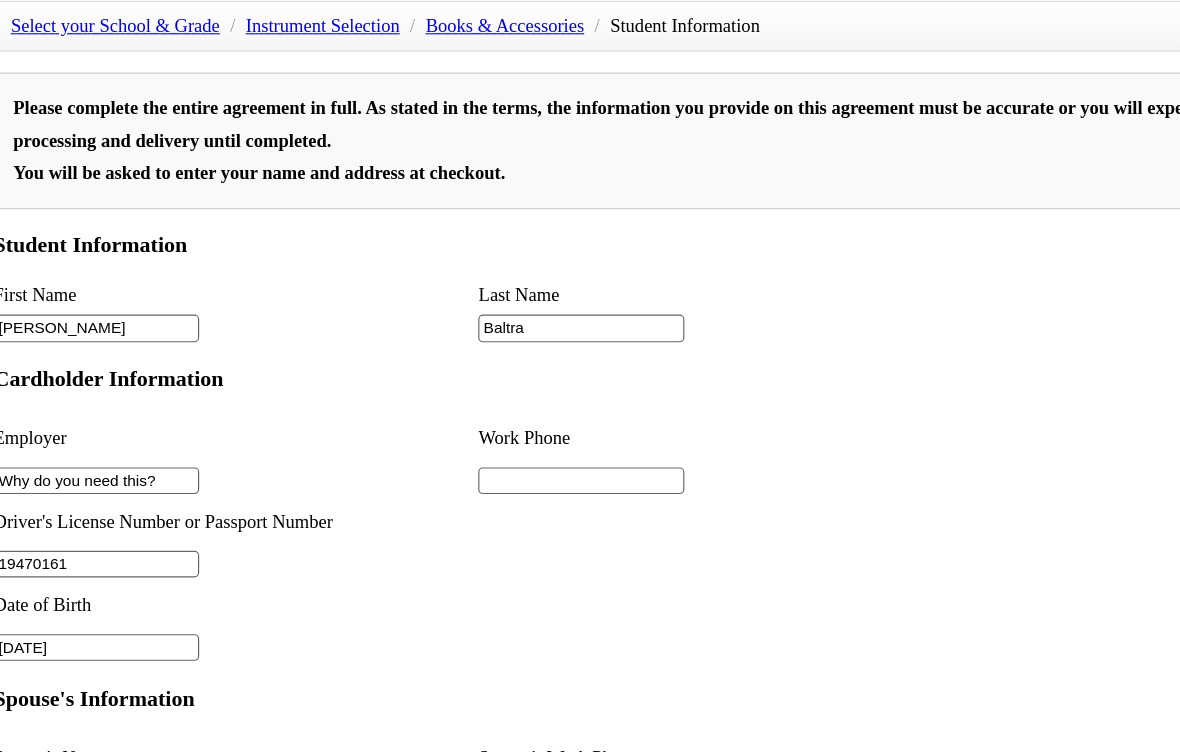 click at bounding box center [590, 1419] 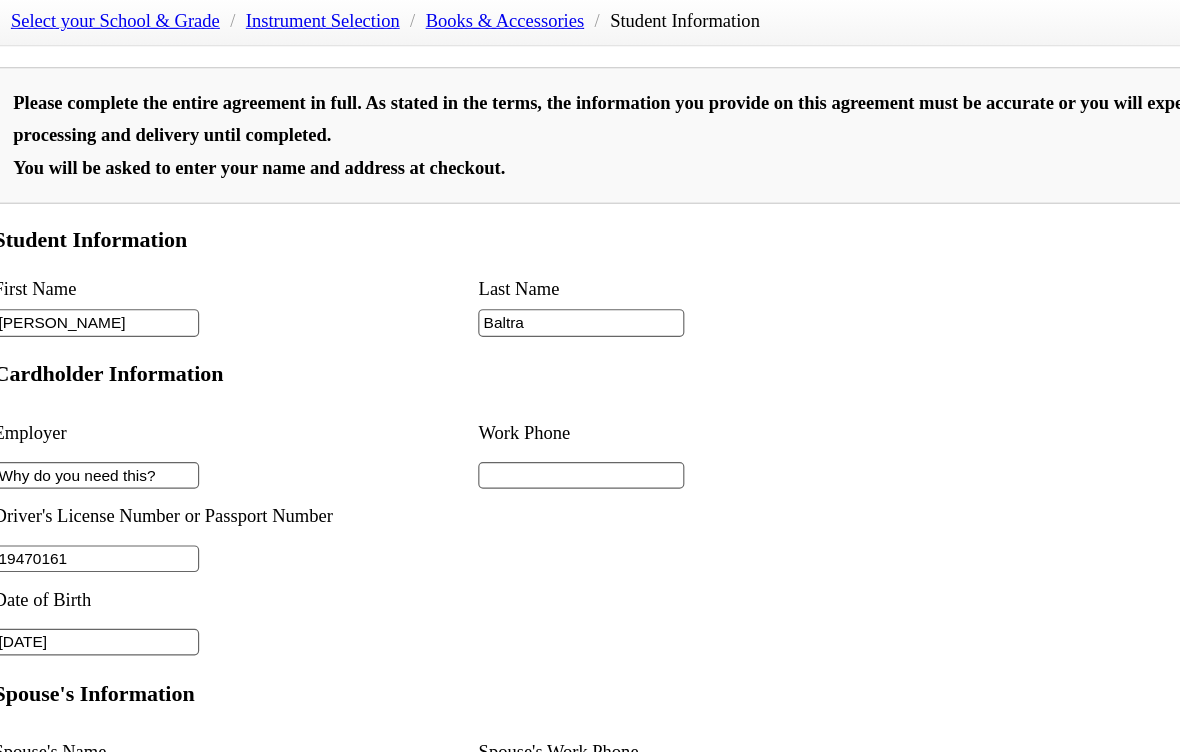 scroll, scrollTop: 636, scrollLeft: 0, axis: vertical 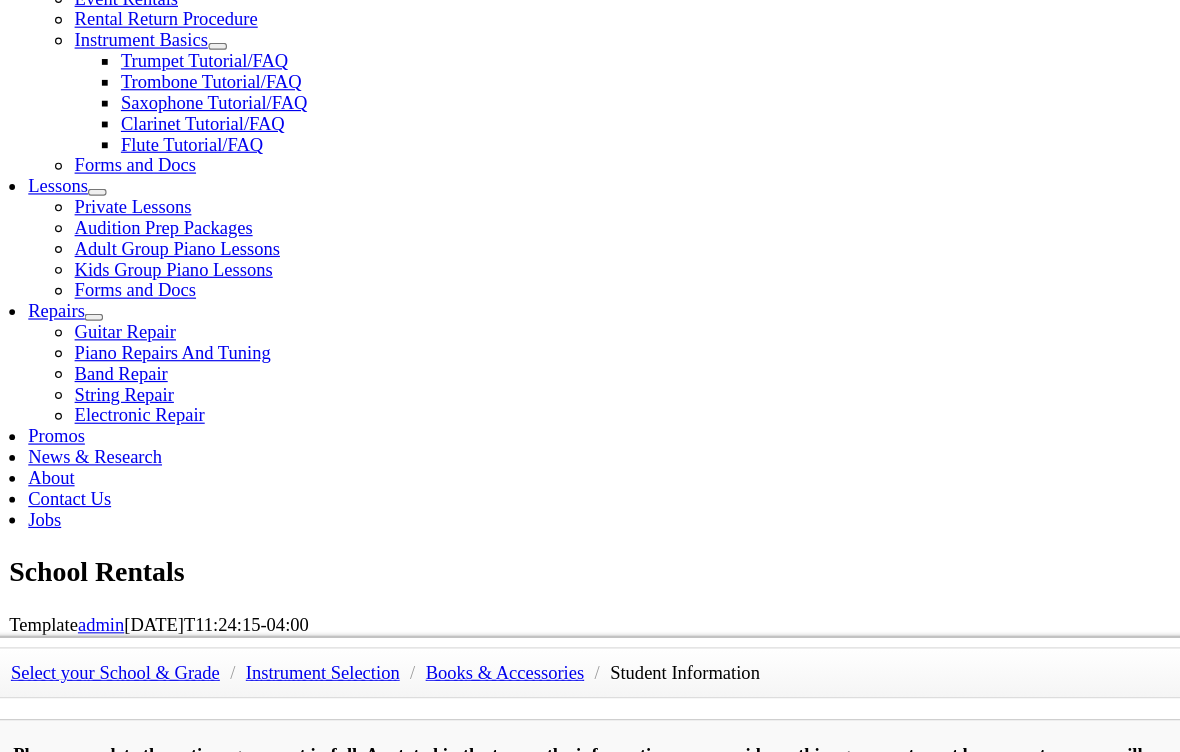 click at bounding box center (502, 974) 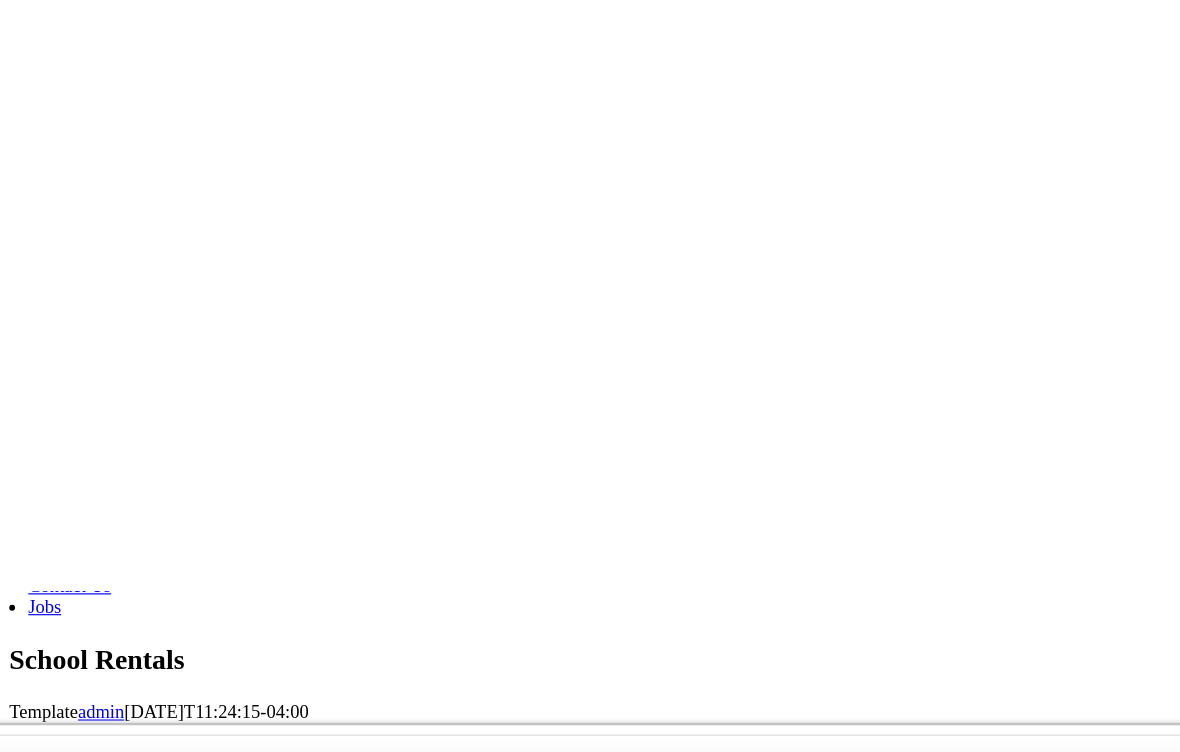scroll, scrollTop: 1235, scrollLeft: 0, axis: vertical 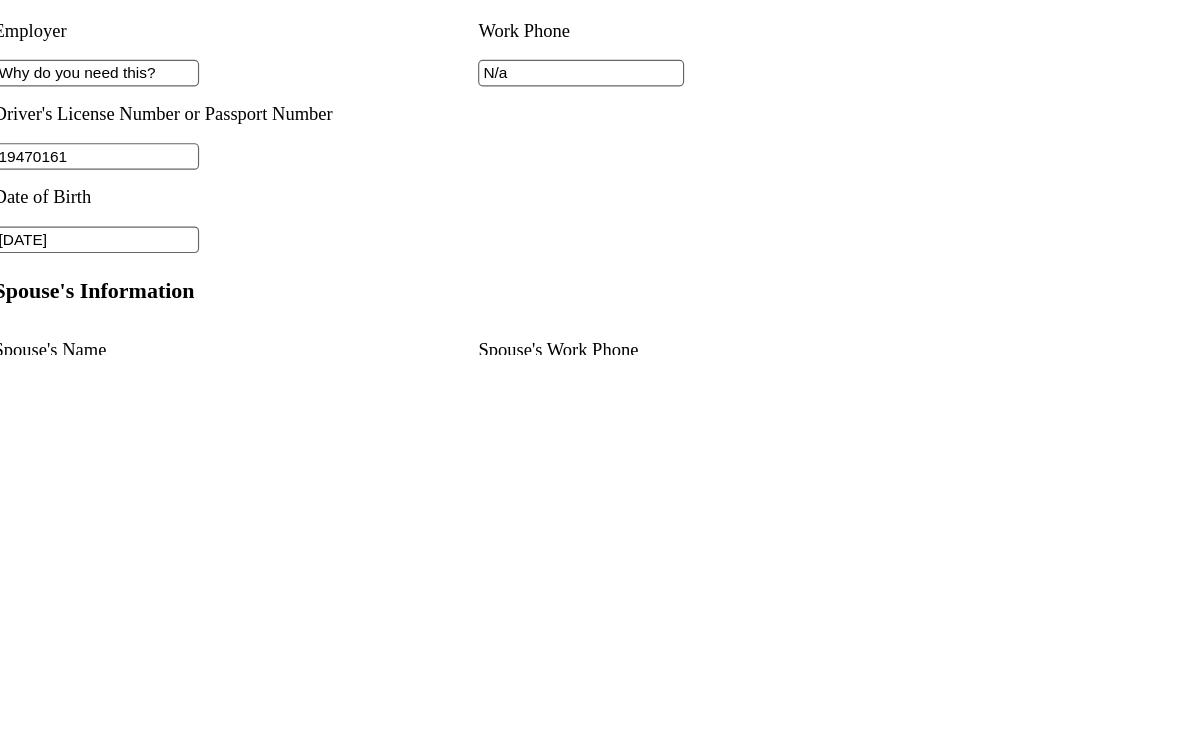type on "N/a" 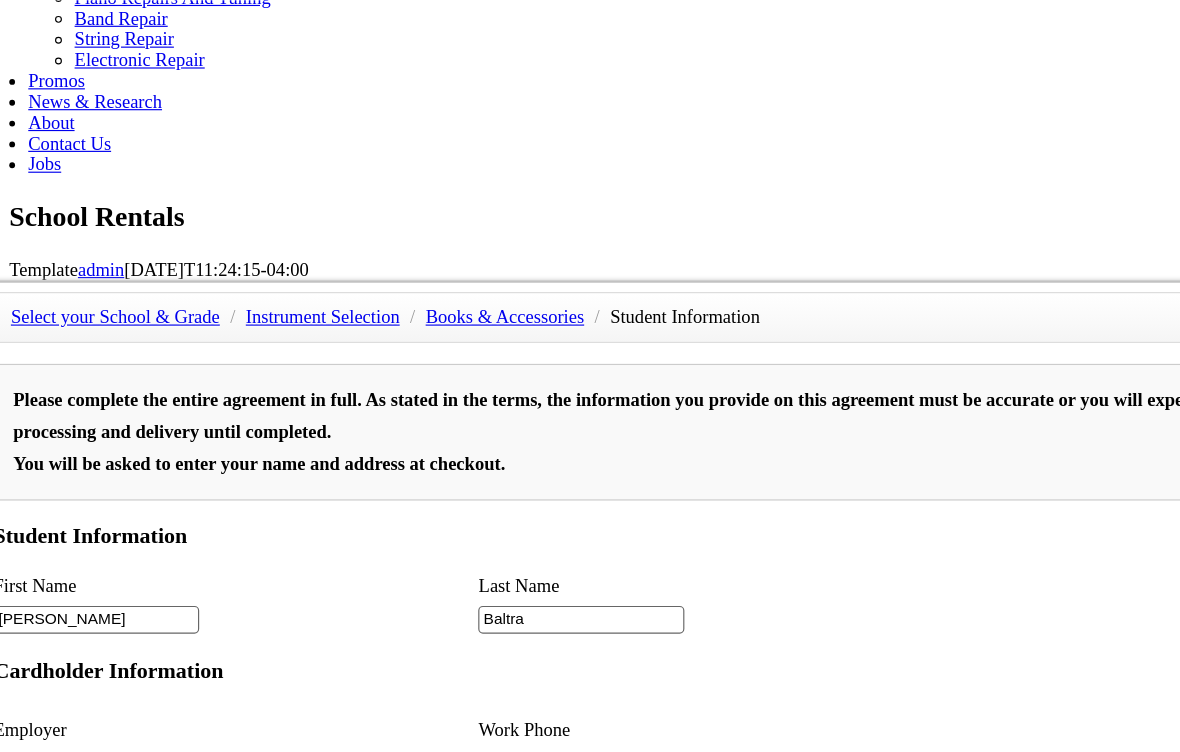 scroll, scrollTop: 959, scrollLeft: 0, axis: vertical 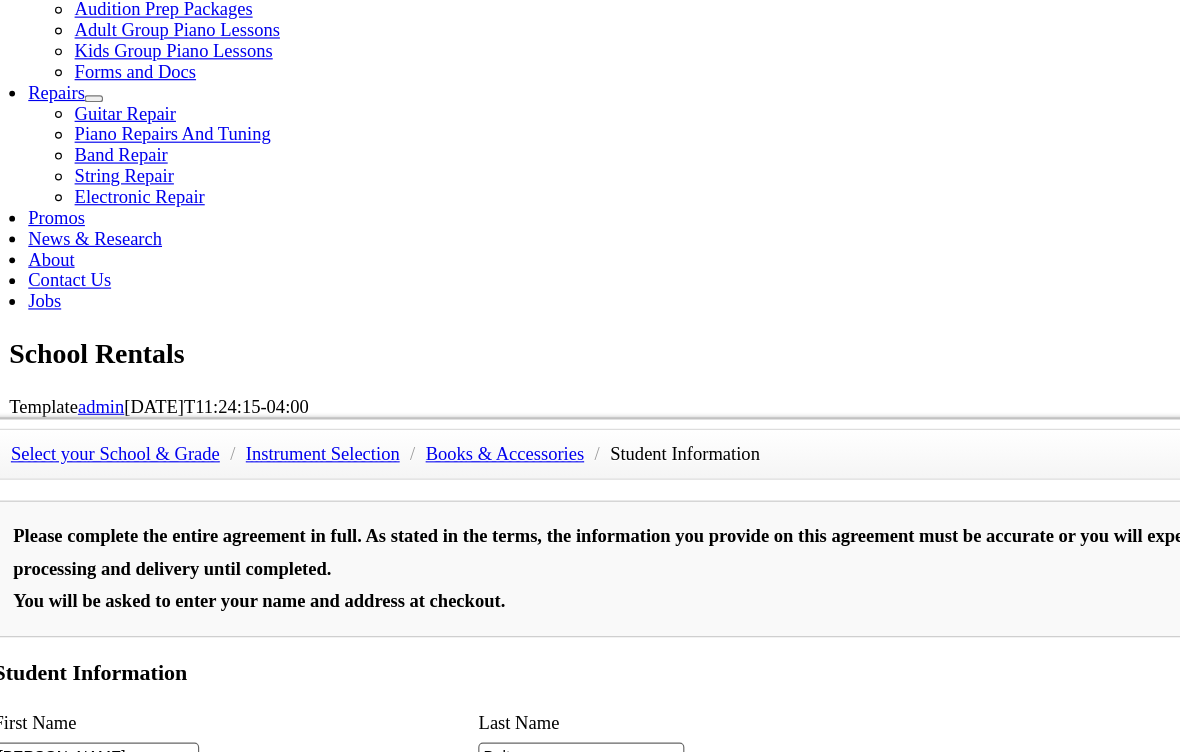 click at bounding box center (502, 1061) 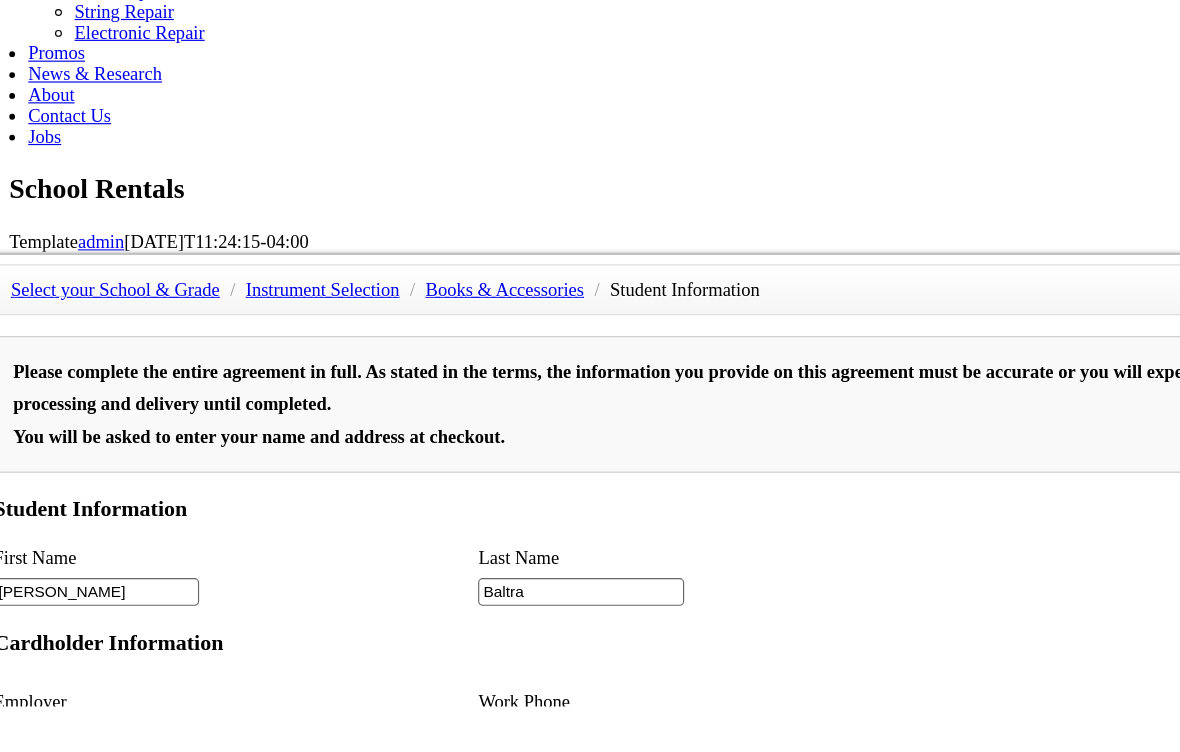 type on "N/a" 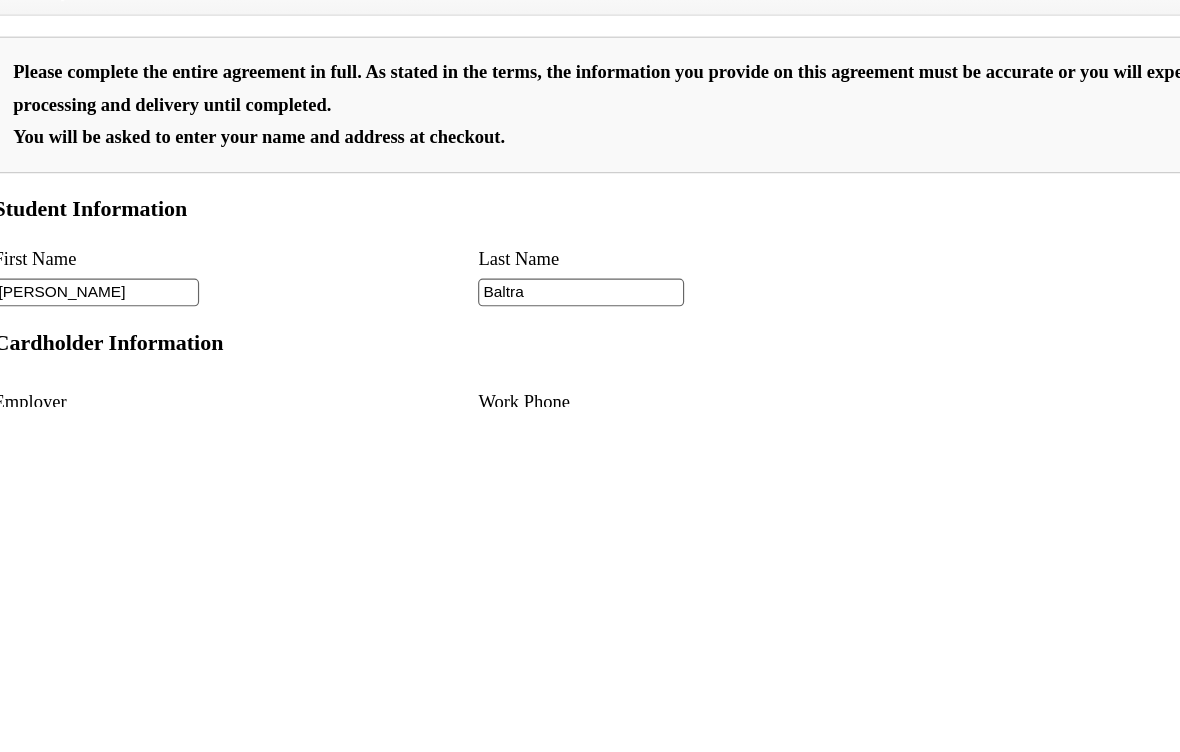 type on "2" 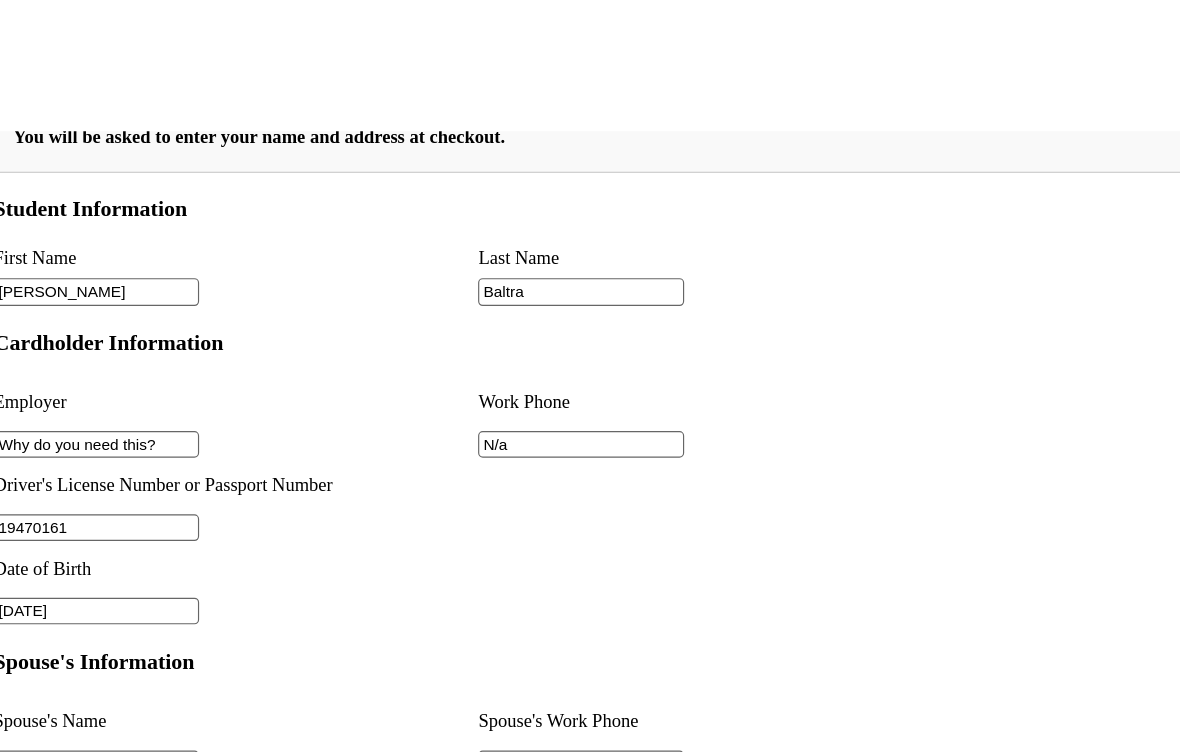 scroll, scrollTop: 1473, scrollLeft: 0, axis: vertical 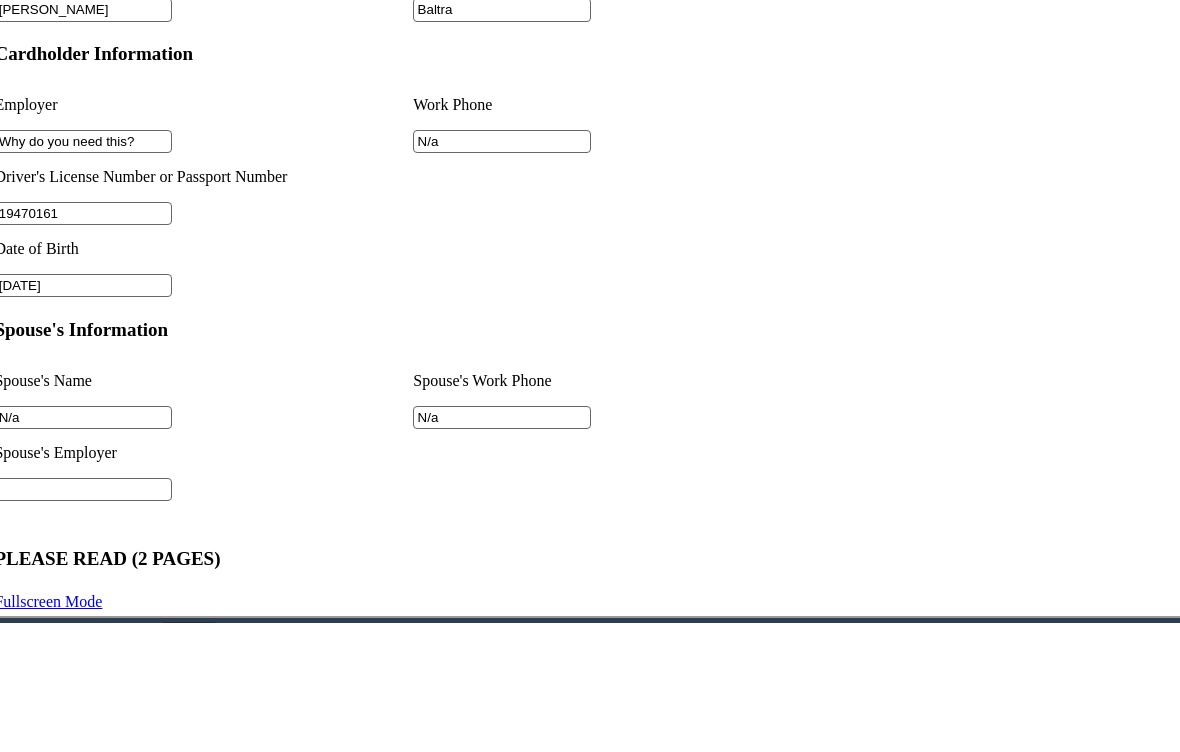 type on "N/a" 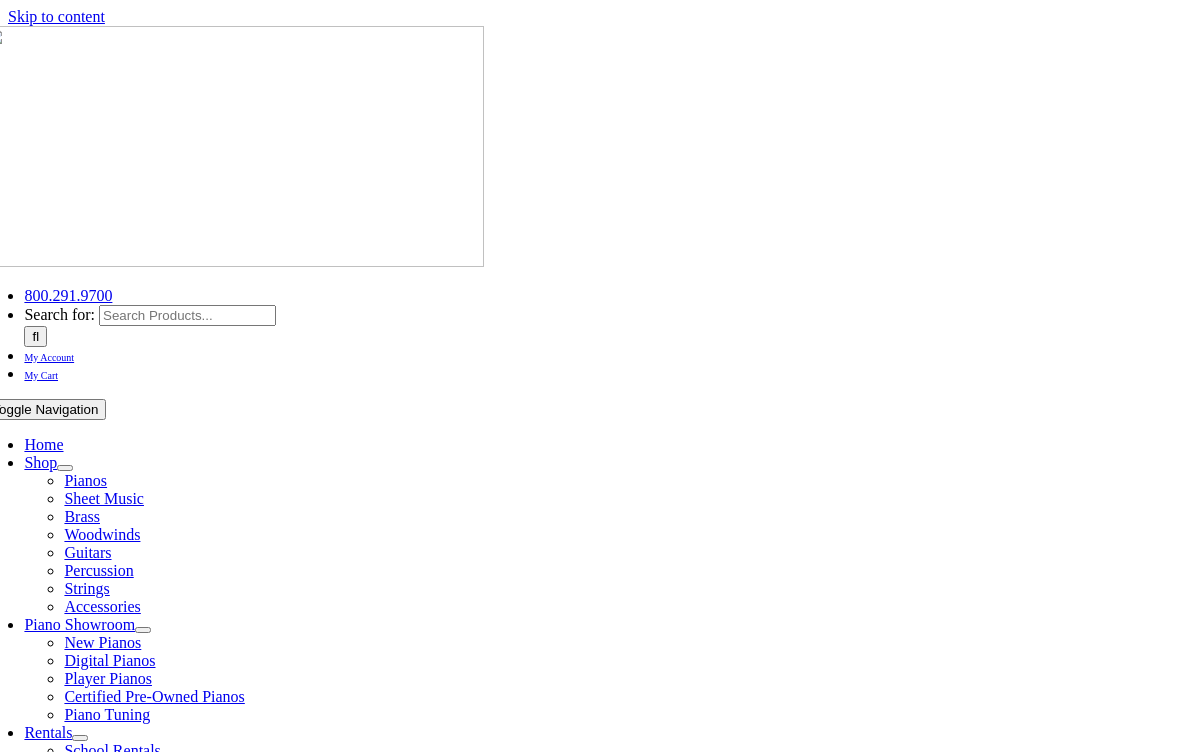 scroll, scrollTop: 0, scrollLeft: 0, axis: both 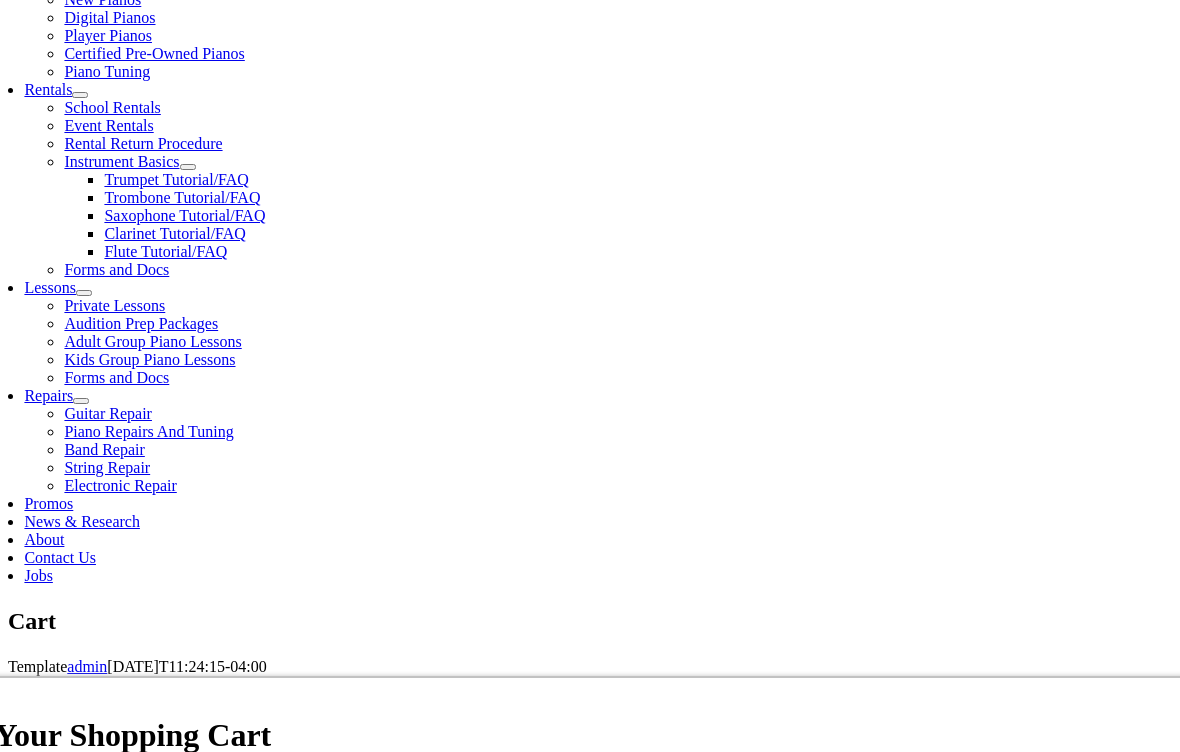 click on "Update Total" at bounding box center [817, 1243] 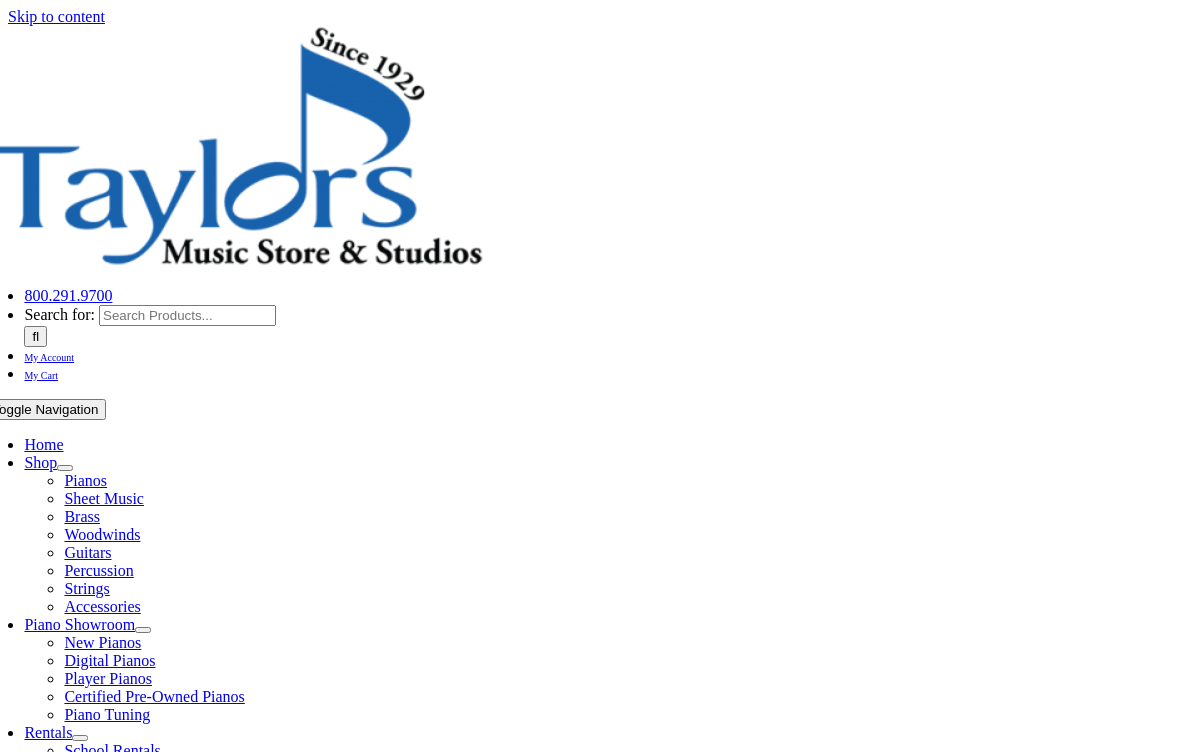 scroll, scrollTop: 0, scrollLeft: 0, axis: both 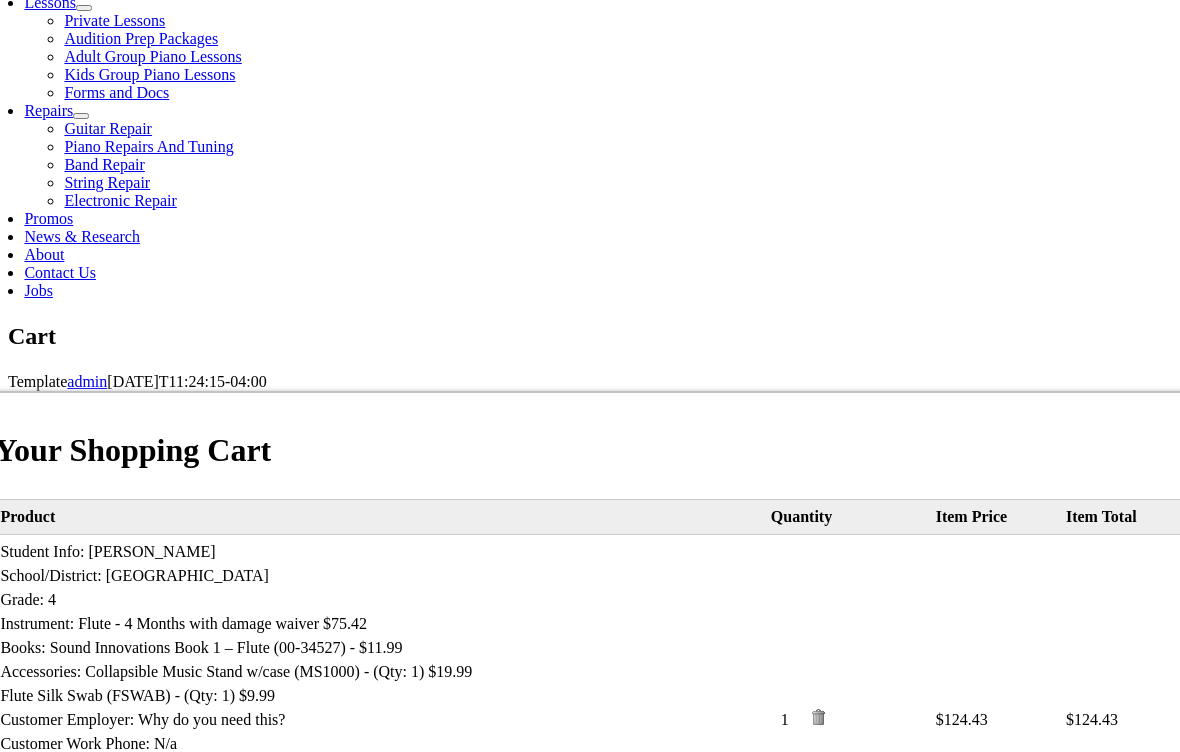 click on "I Agree, proceed to Checkout" at bounding box center (592, 1138) 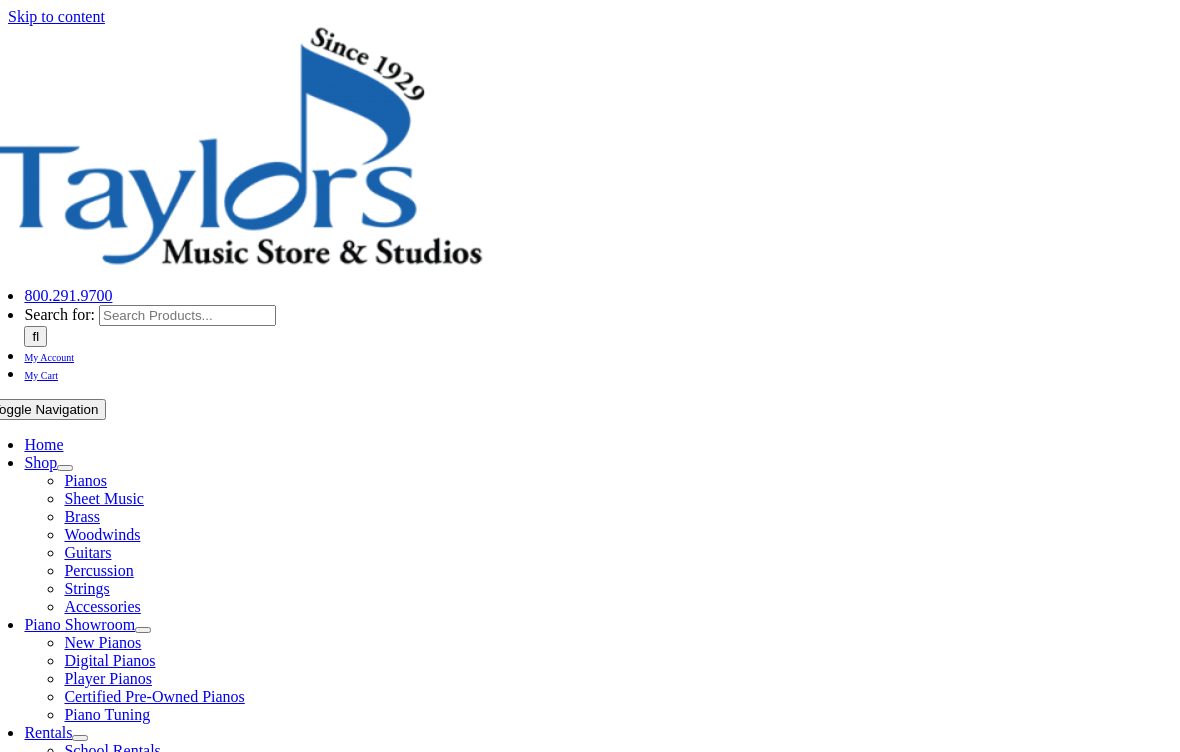 scroll, scrollTop: 0, scrollLeft: 0, axis: both 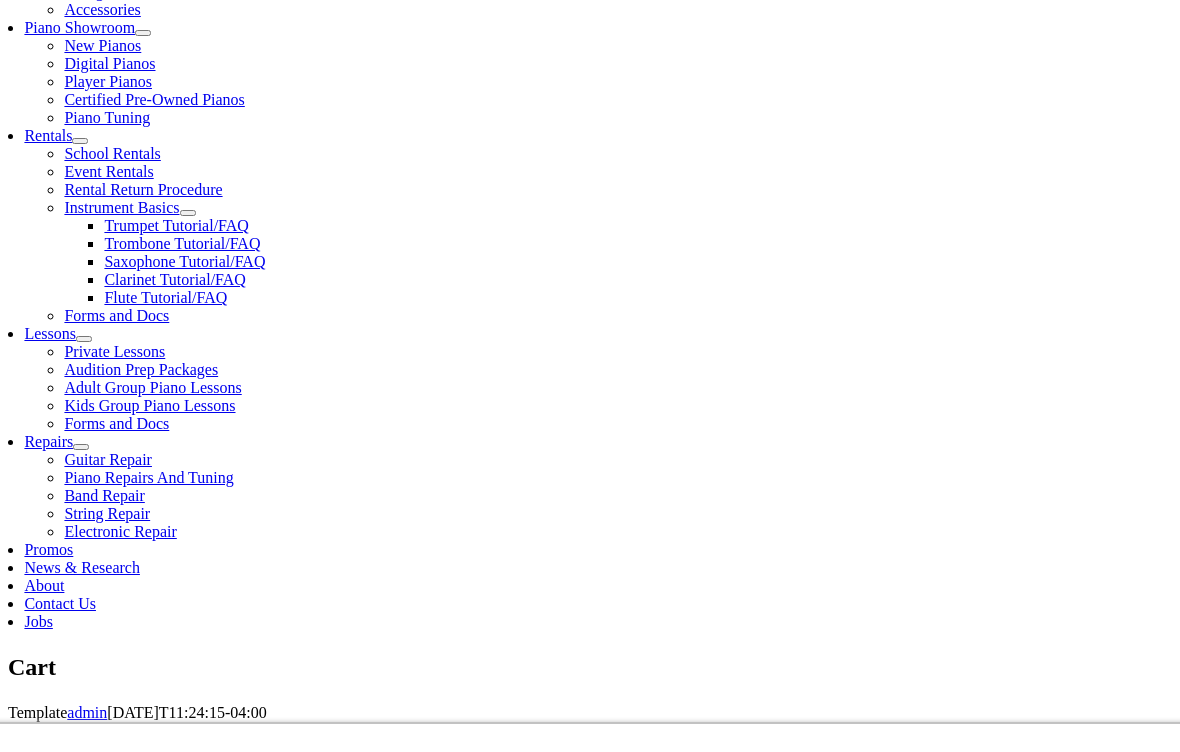 click on "Alabama Alaska  Arizona Arkansas California  Colorado Connecticut Delaware D. C. Florida Georgia  Hawaii Idaho Illinois Indiana Iowa Kansas Kentucky Louisiana Maine Maryland Massachusetts Michigan Minnesota Mississippi Missouri Montana Nebraska Nevada New Hampshire New Jersey New Mexico New York North Carolina North Dakota Ohio Oklahoma Oregon Pennsylvania Rhode Island South Carolina South Dakota Tennessee Texas Utah Vermont Virginia Washington West Virginia Wisconsin Wyoming Armed Forces (AA) Armed Forces (AE) Armed Forces (AP)" at bounding box center [1014, 1341] 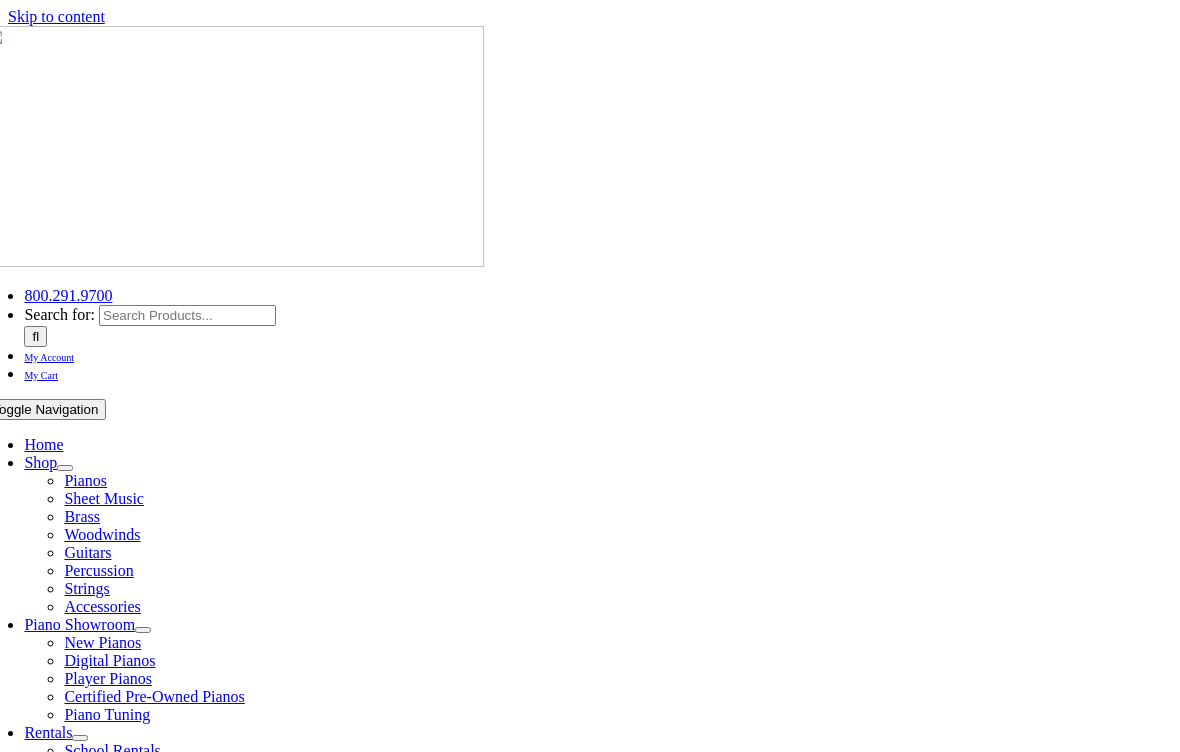 select on "PA" 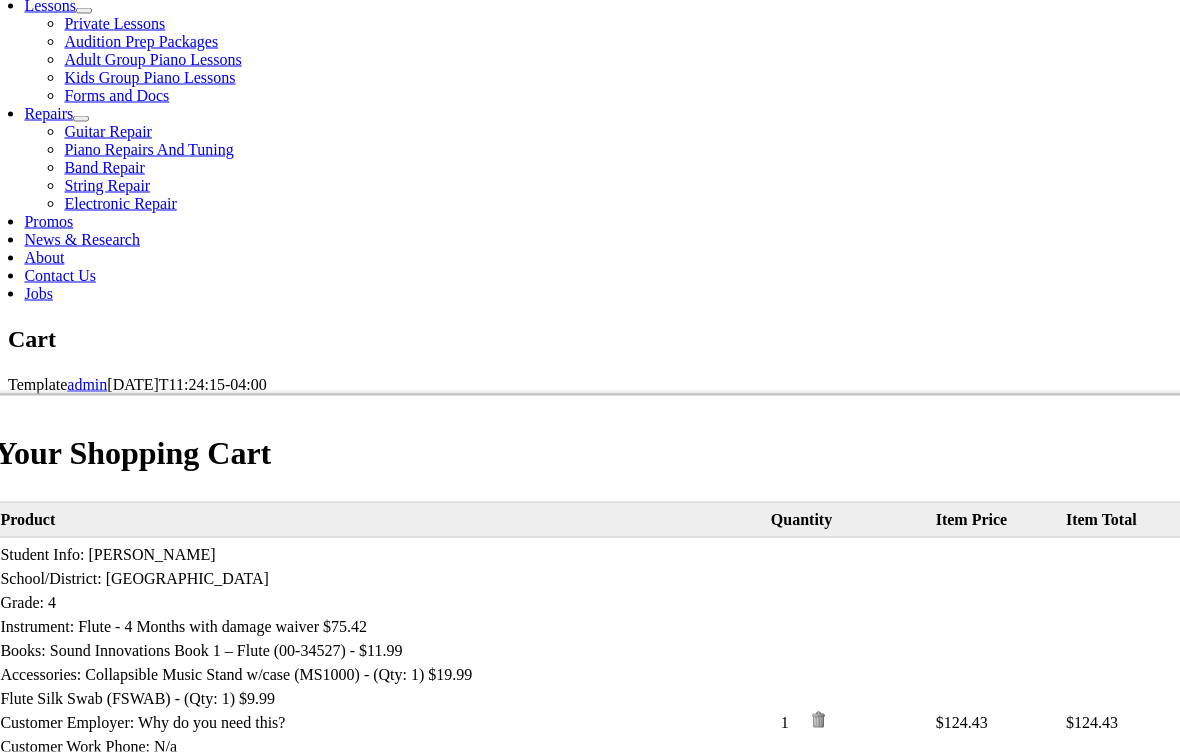 scroll, scrollTop: 926, scrollLeft: 0, axis: vertical 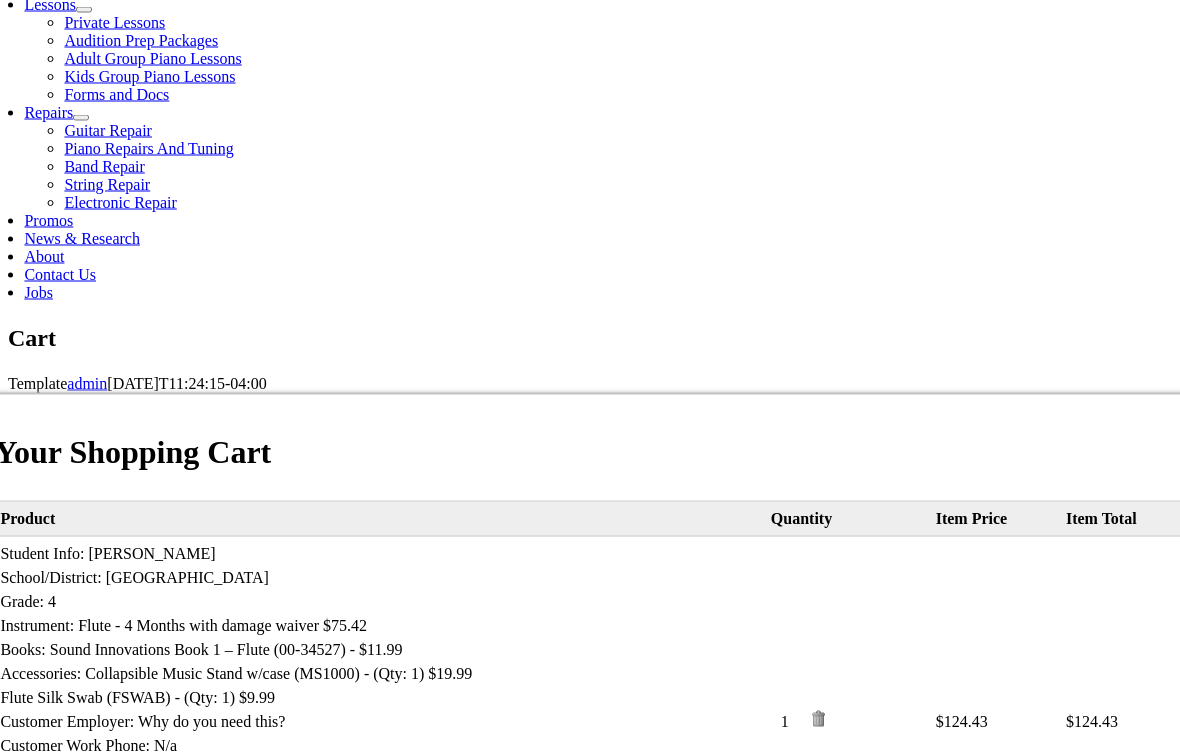 click on "I Agree, proceed to Checkout" at bounding box center [592, 1140] 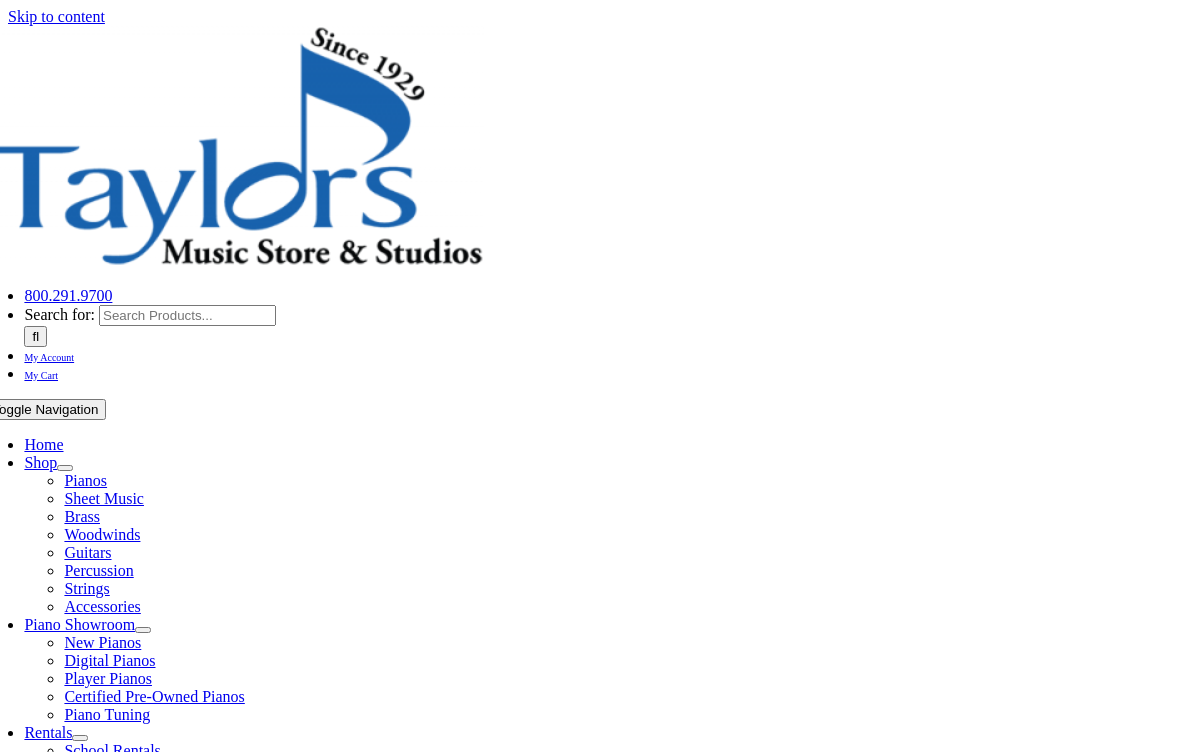 scroll, scrollTop: 0, scrollLeft: 0, axis: both 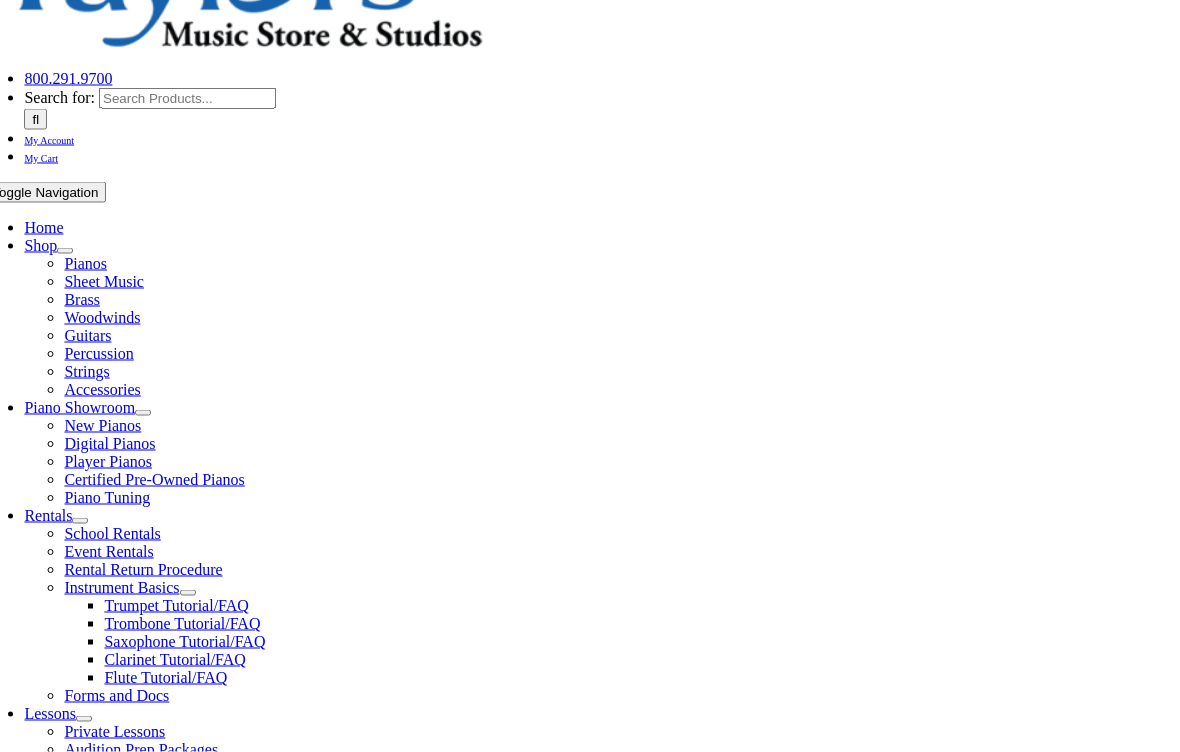 click on "Username" at bounding box center (90, 1194) 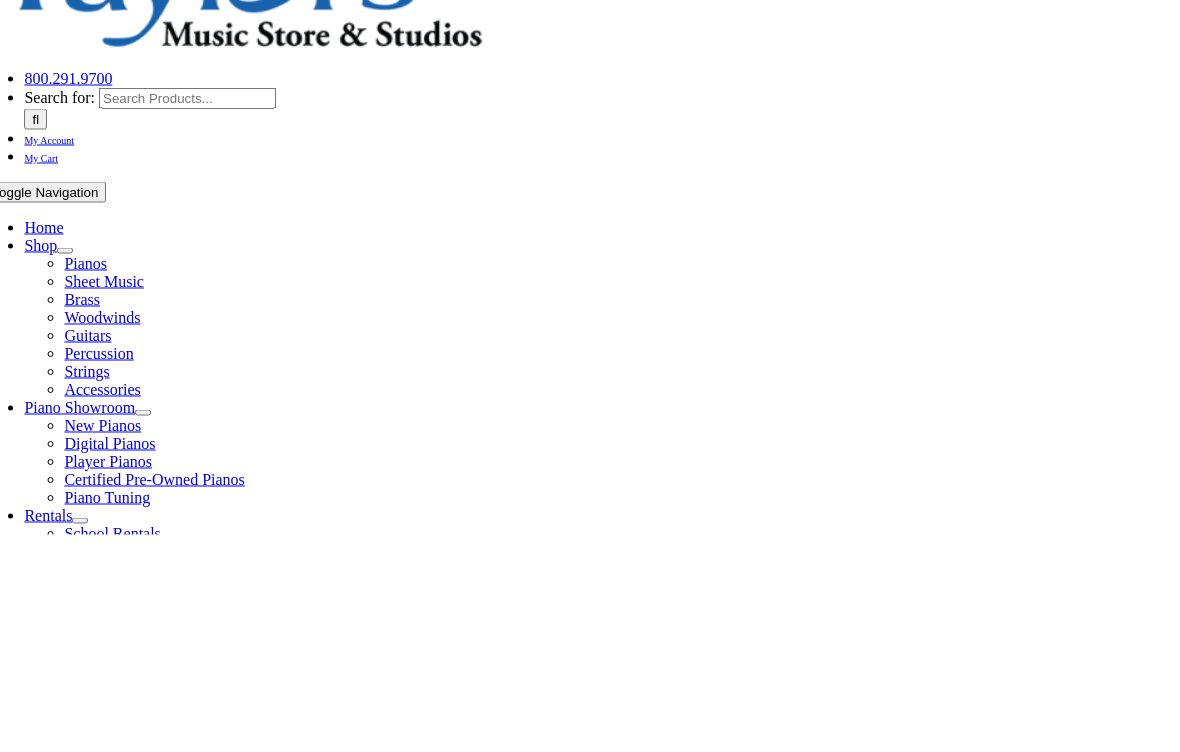 scroll, scrollTop: 106, scrollLeft: 0, axis: vertical 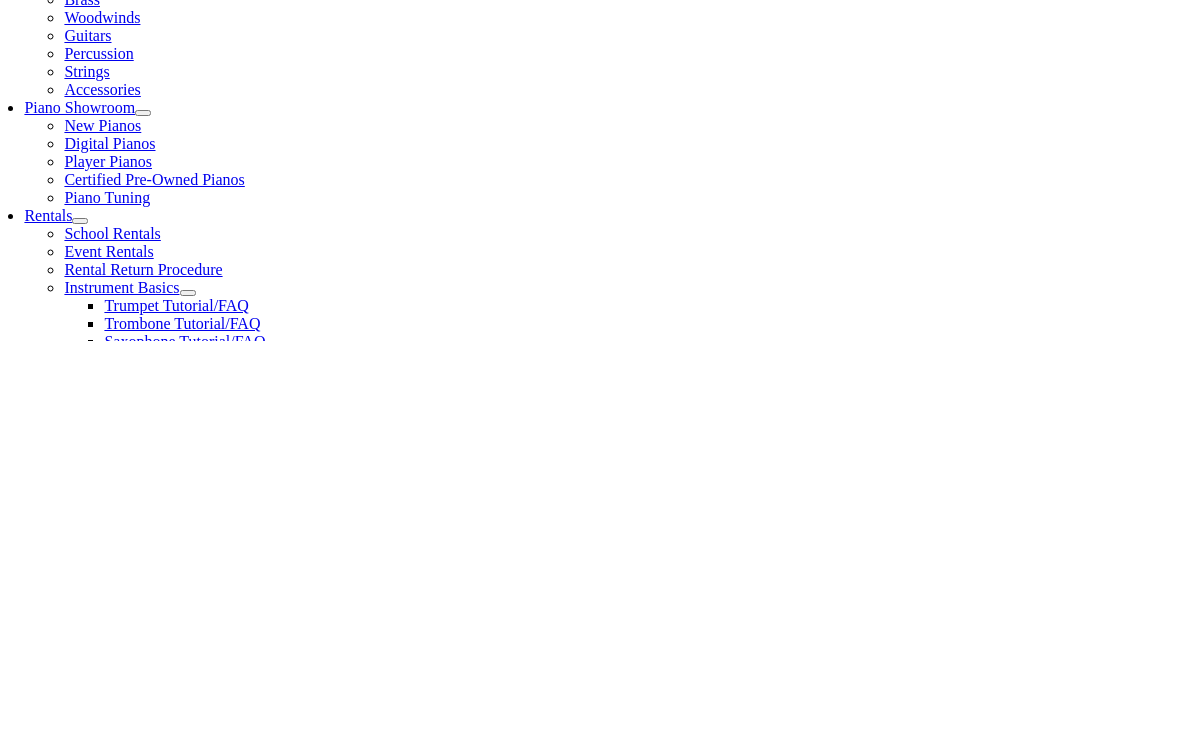 click on "Username" at bounding box center (90, 1305) 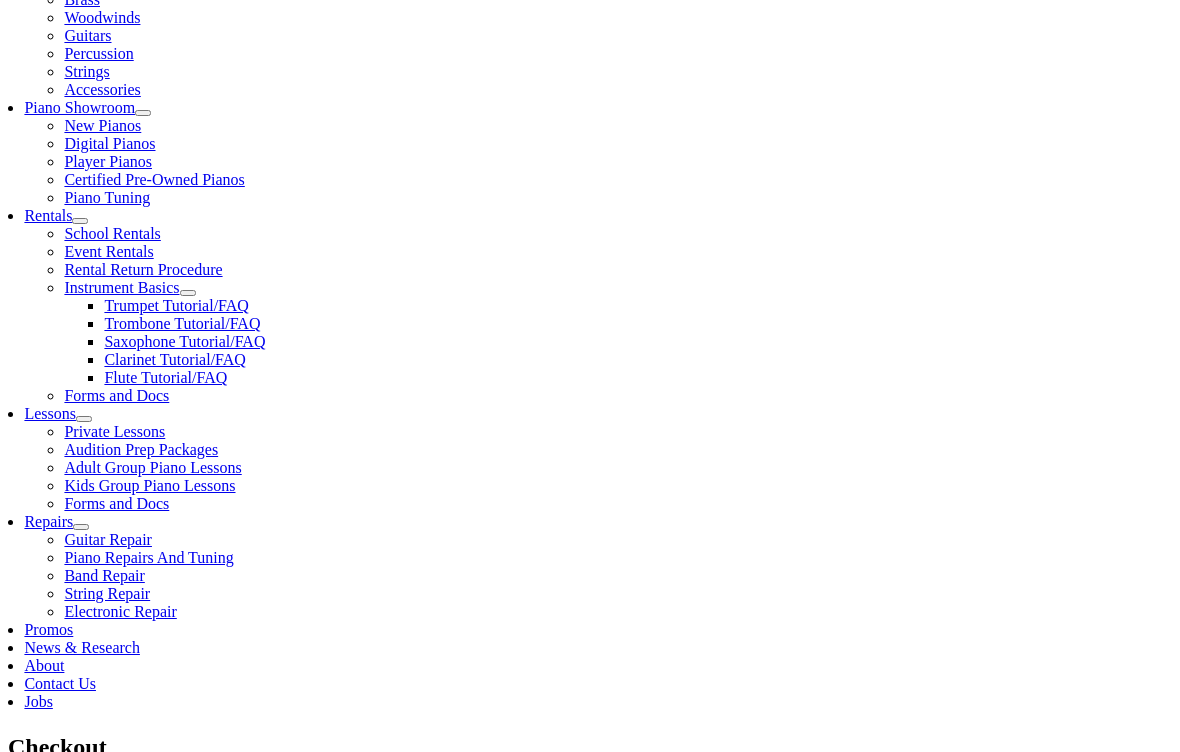 click on "Password" at bounding box center (592, 966) 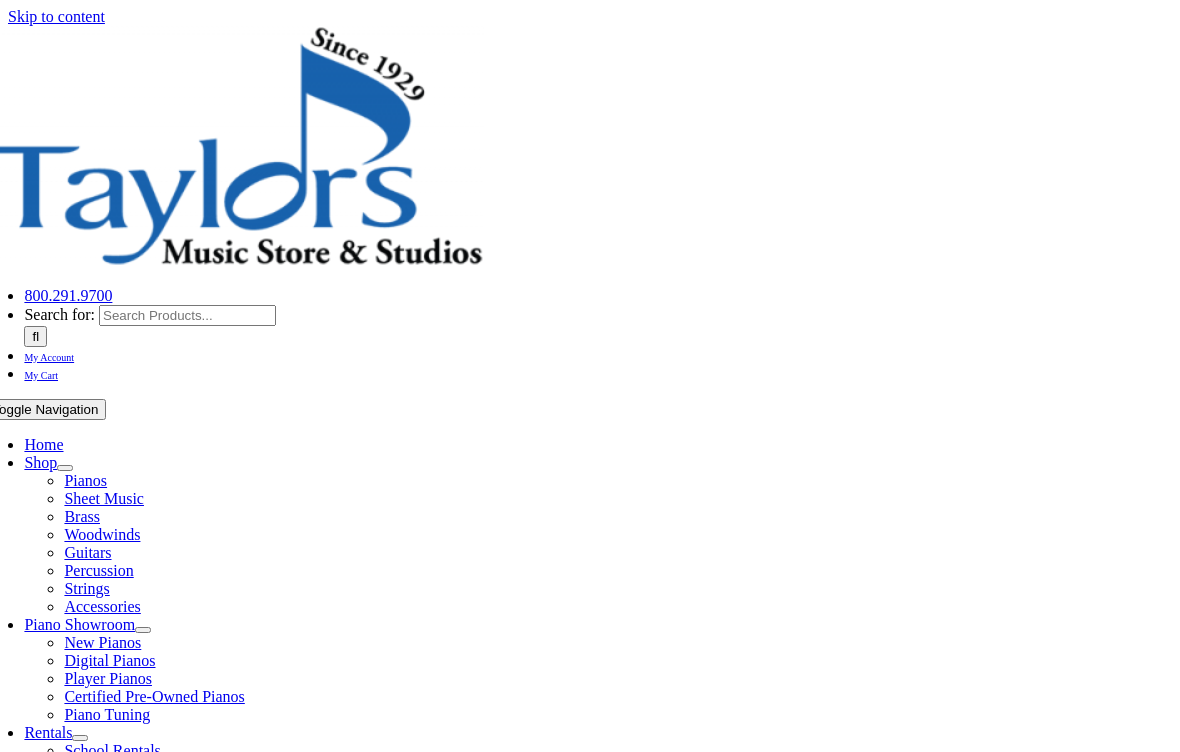 scroll, scrollTop: 0, scrollLeft: 0, axis: both 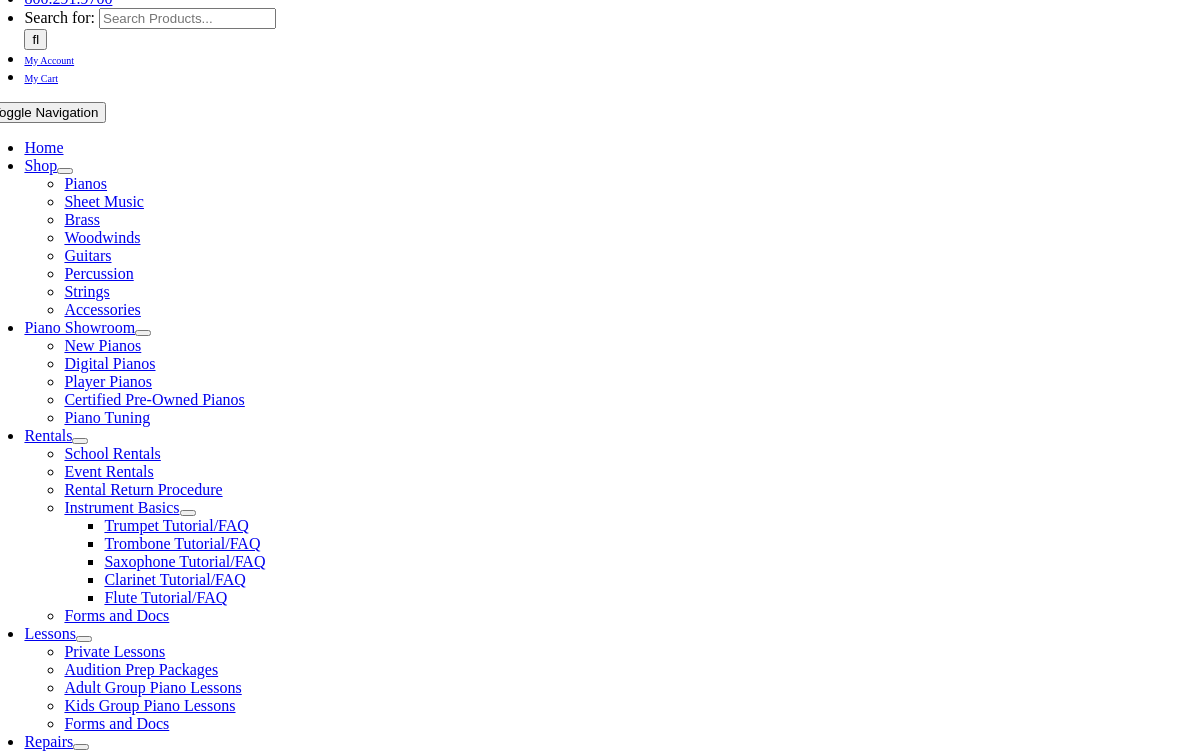 click on "Username" at bounding box center (90, 1158) 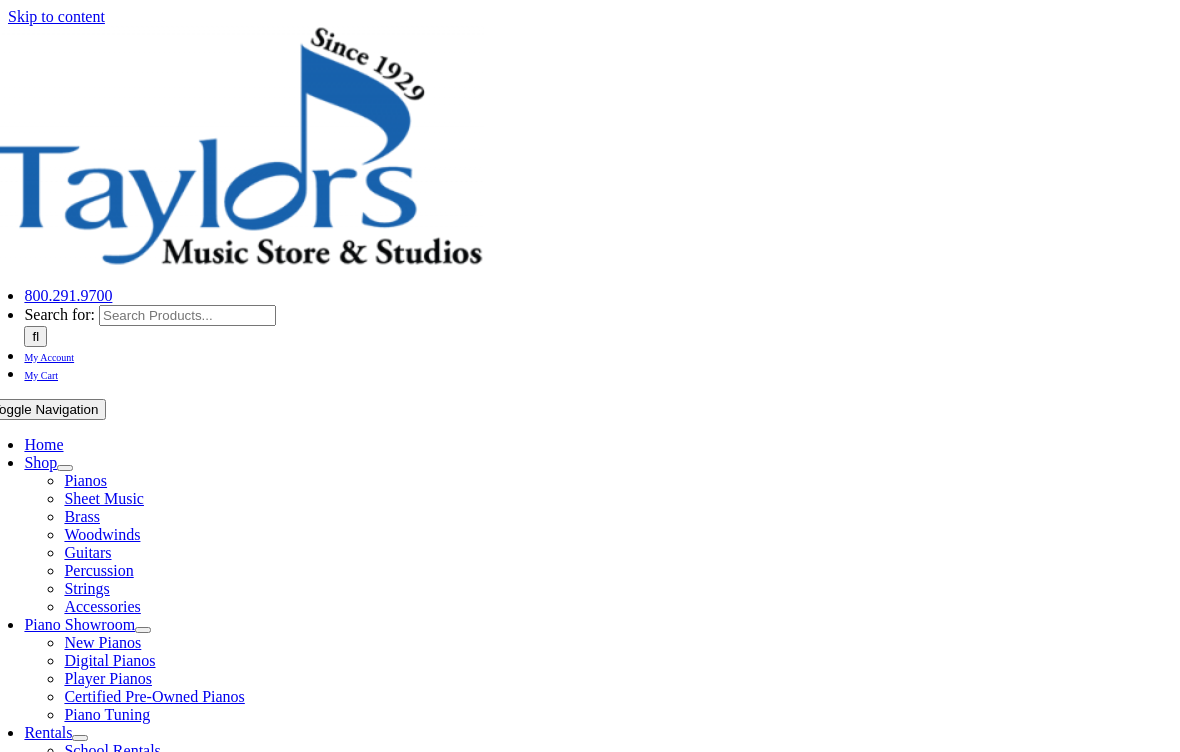 scroll, scrollTop: 0, scrollLeft: 0, axis: both 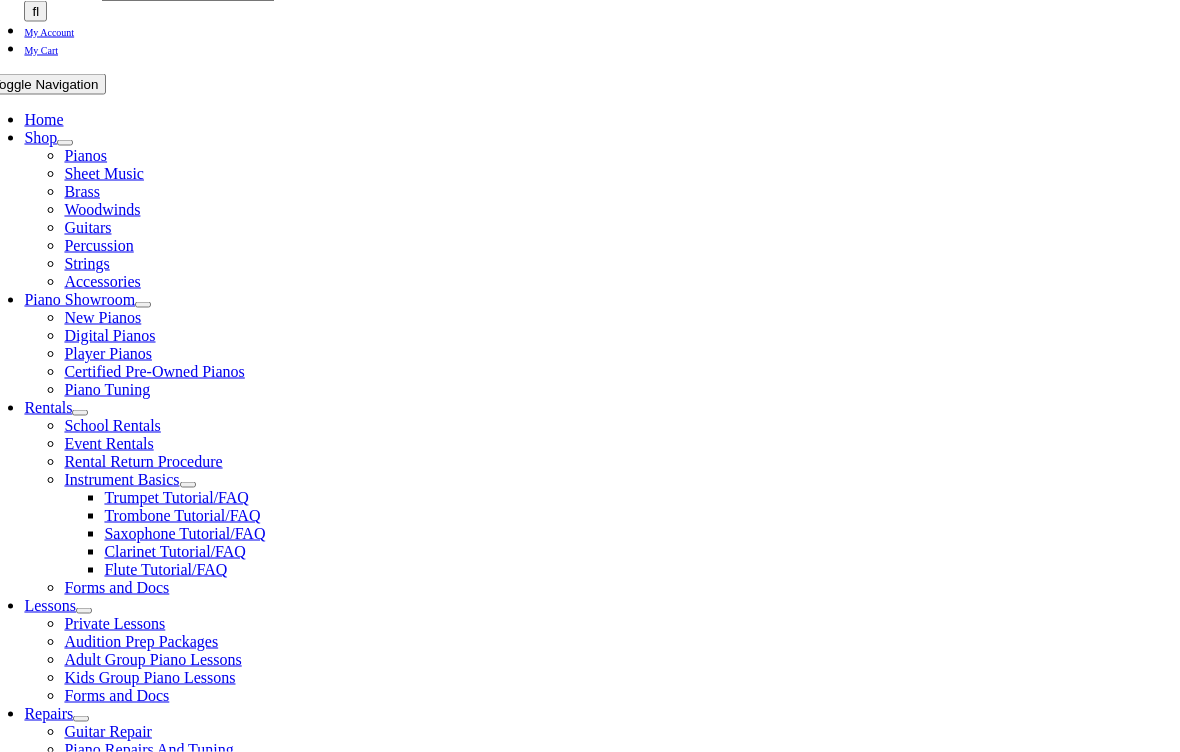 click on "Username" at bounding box center [592, 1130] 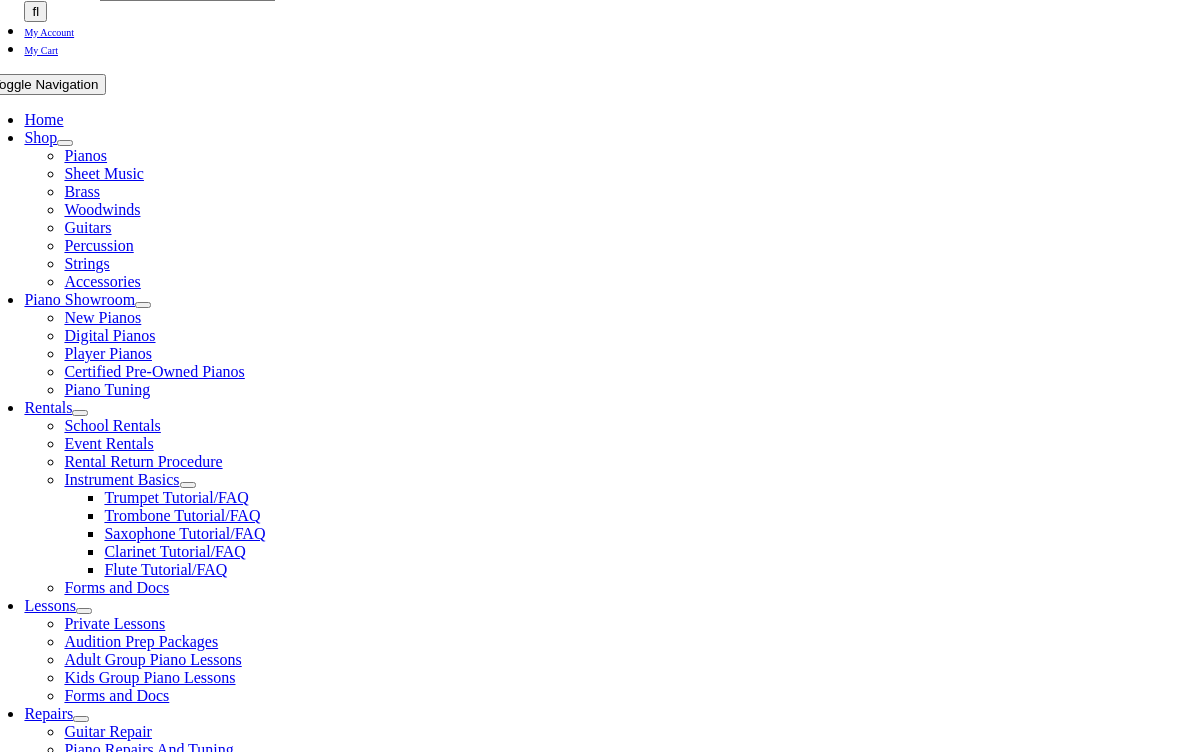 type on "mbertin" 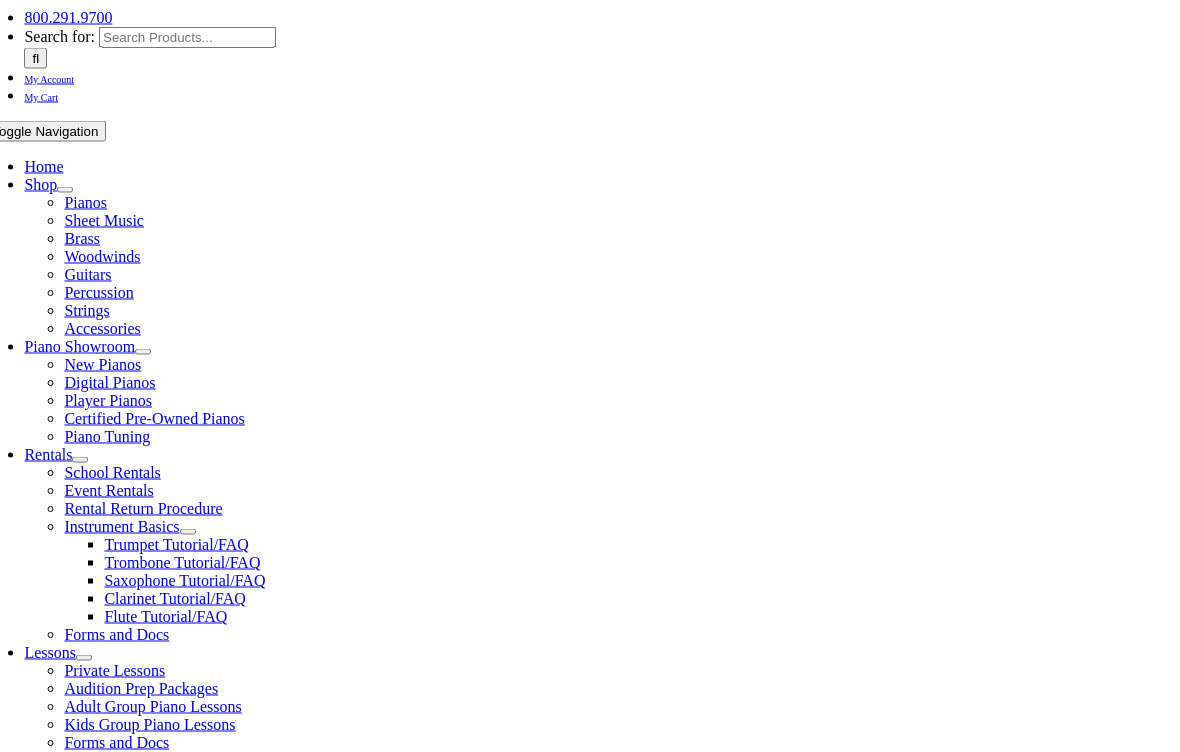 scroll, scrollTop: 351, scrollLeft: 0, axis: vertical 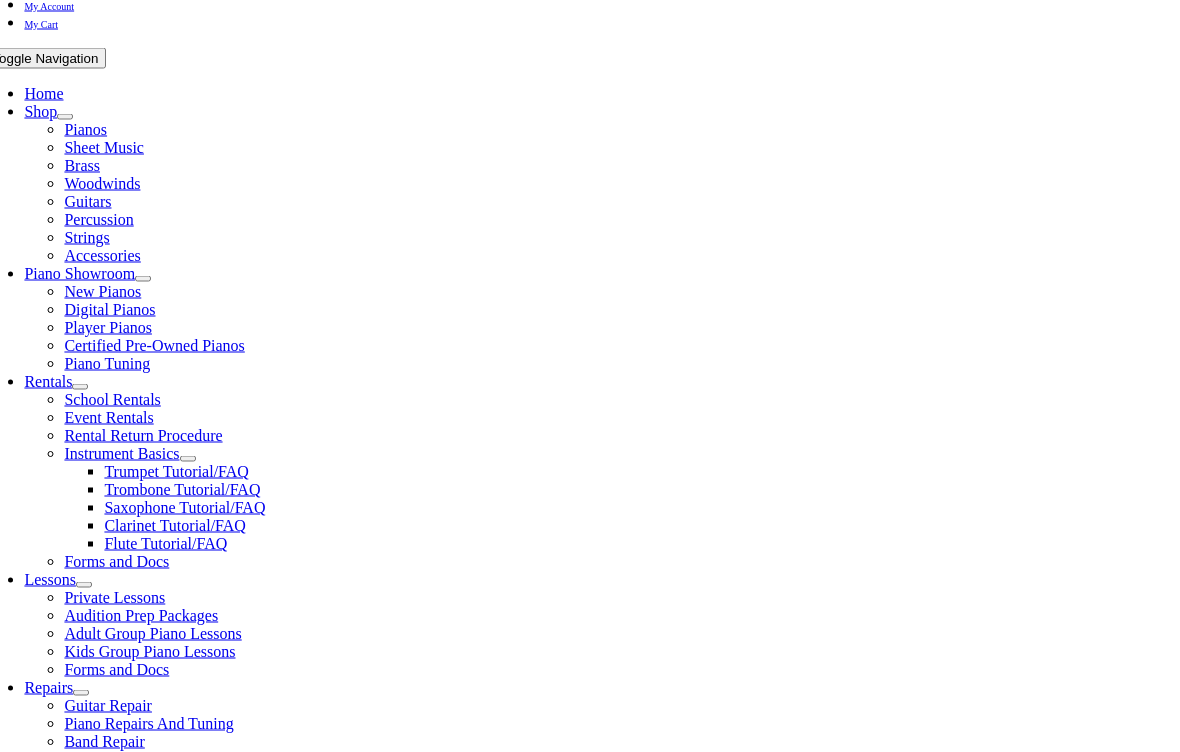 click on "Password" at bounding box center [592, 1176] 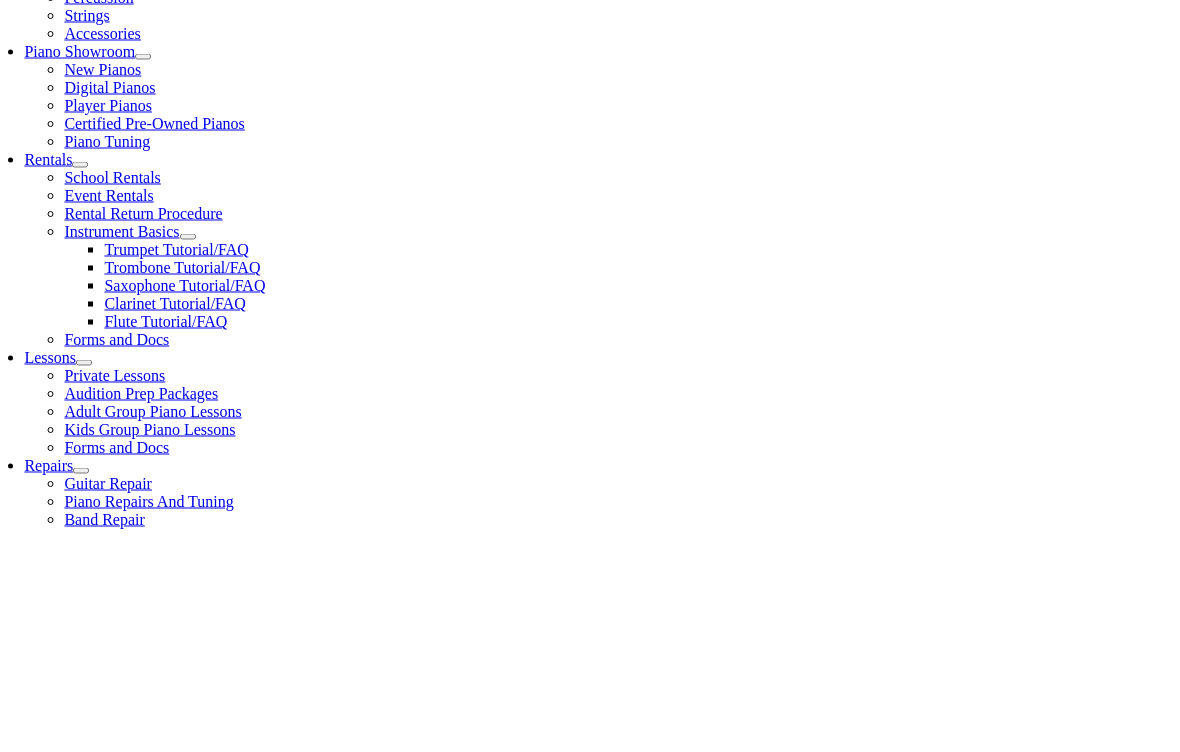 click on "Log In" at bounding box center (20, 1240) 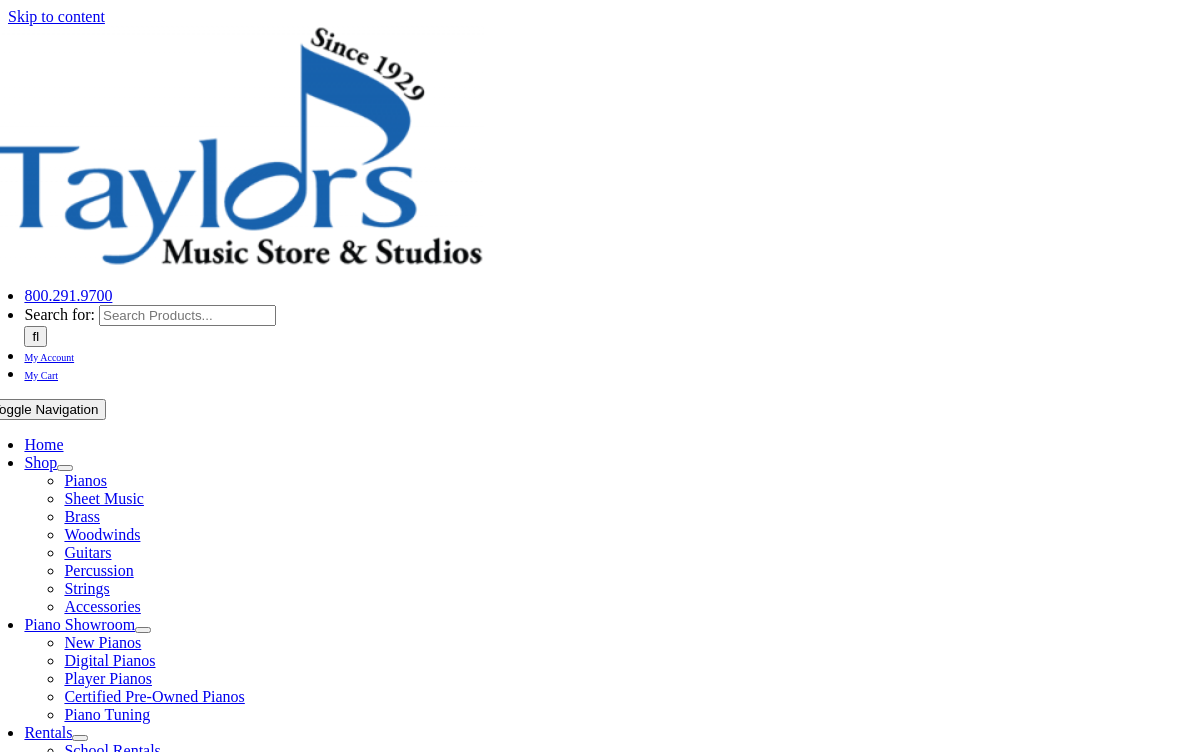 scroll, scrollTop: 0, scrollLeft: 0, axis: both 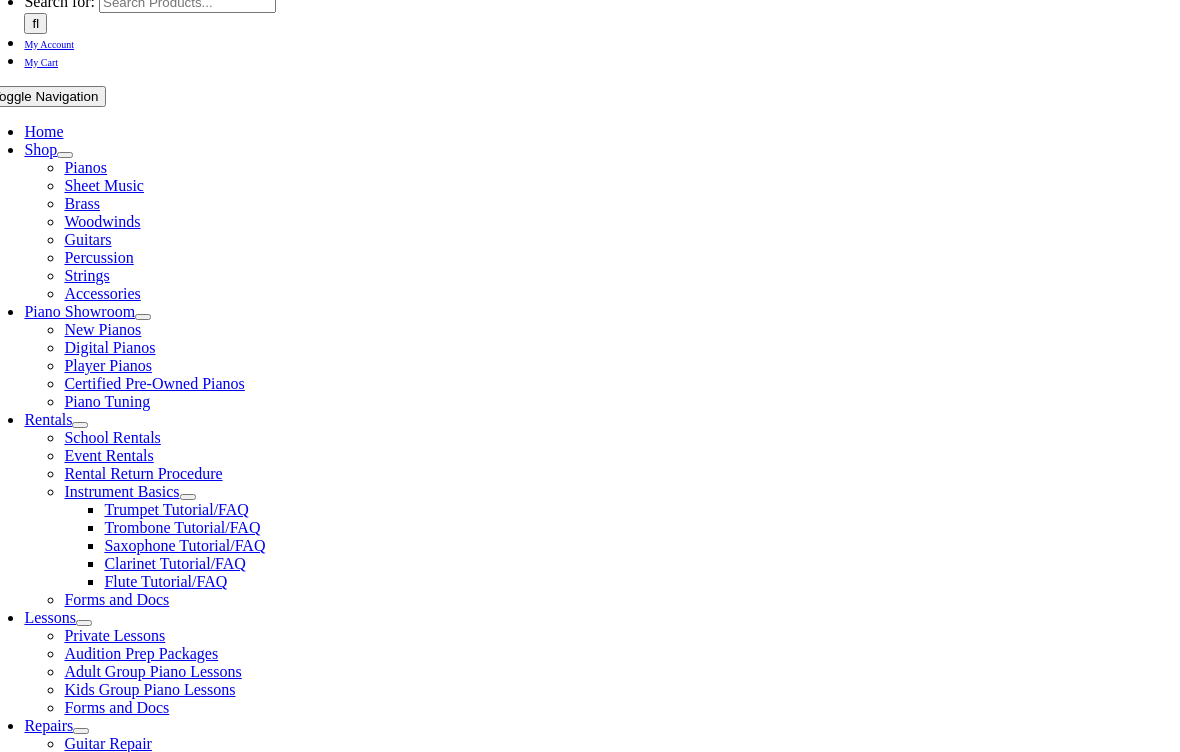 click on "Username" at bounding box center (90, 1142) 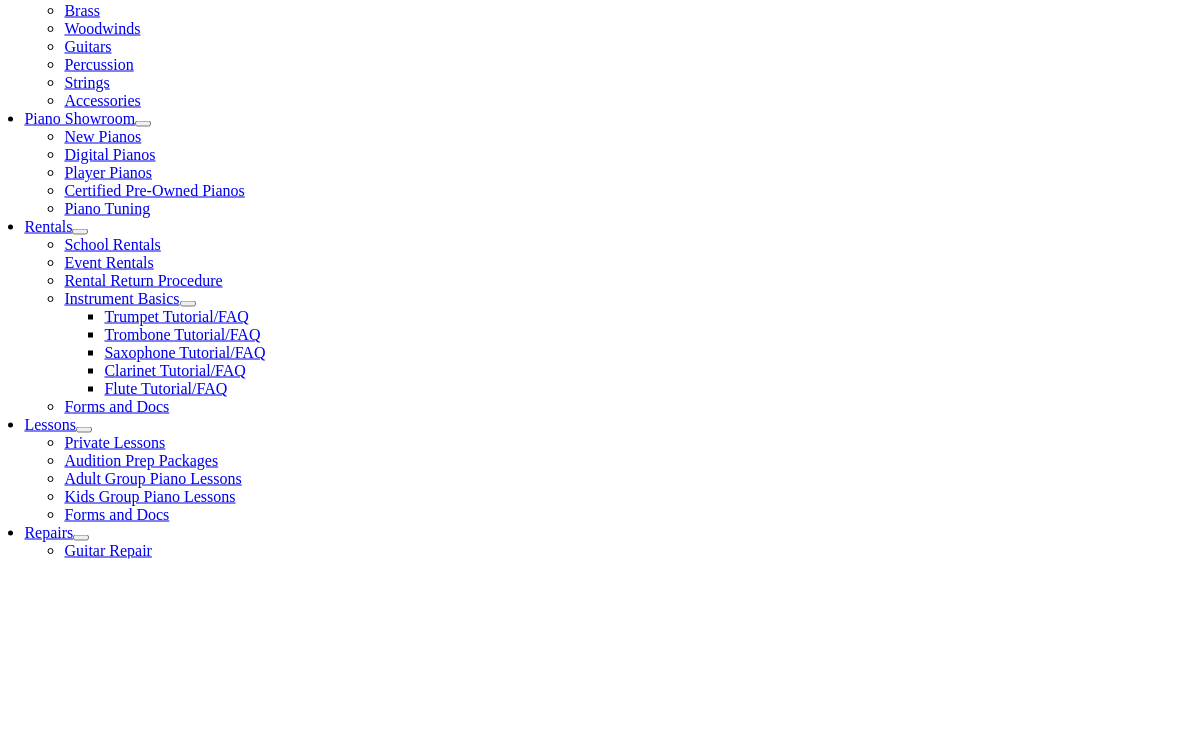 type on "mbertin" 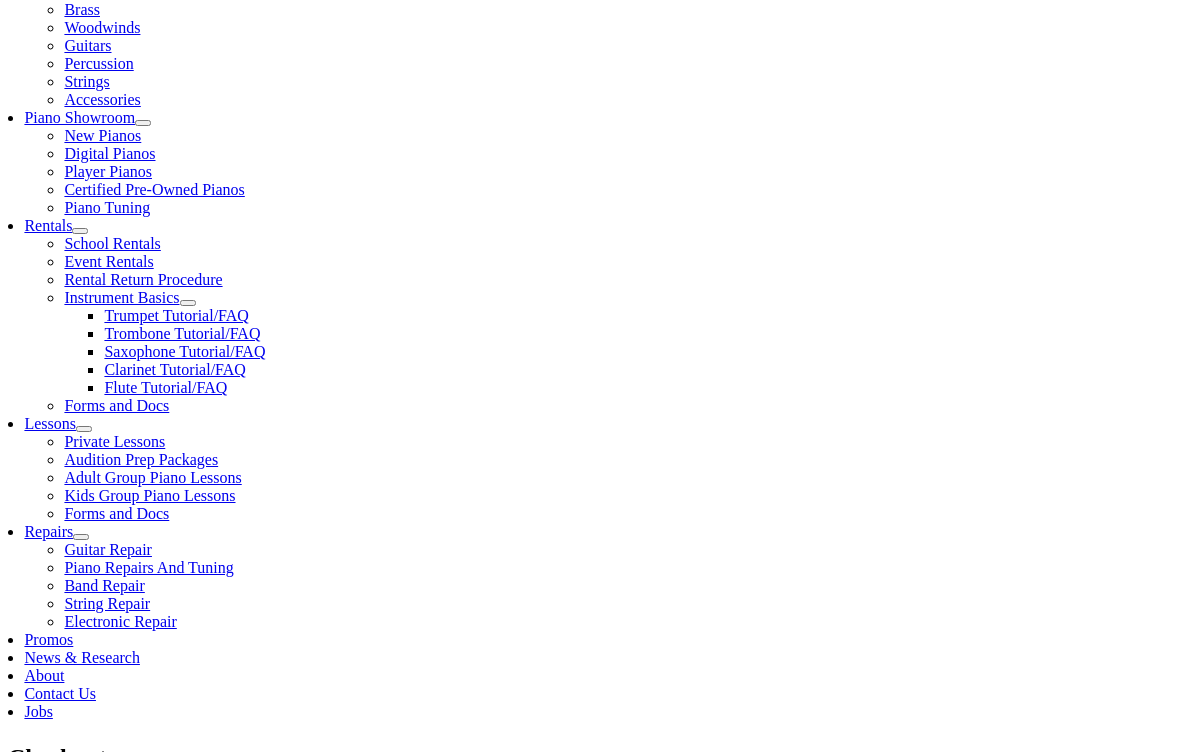 click on "Log In" at bounding box center (20, 1084) 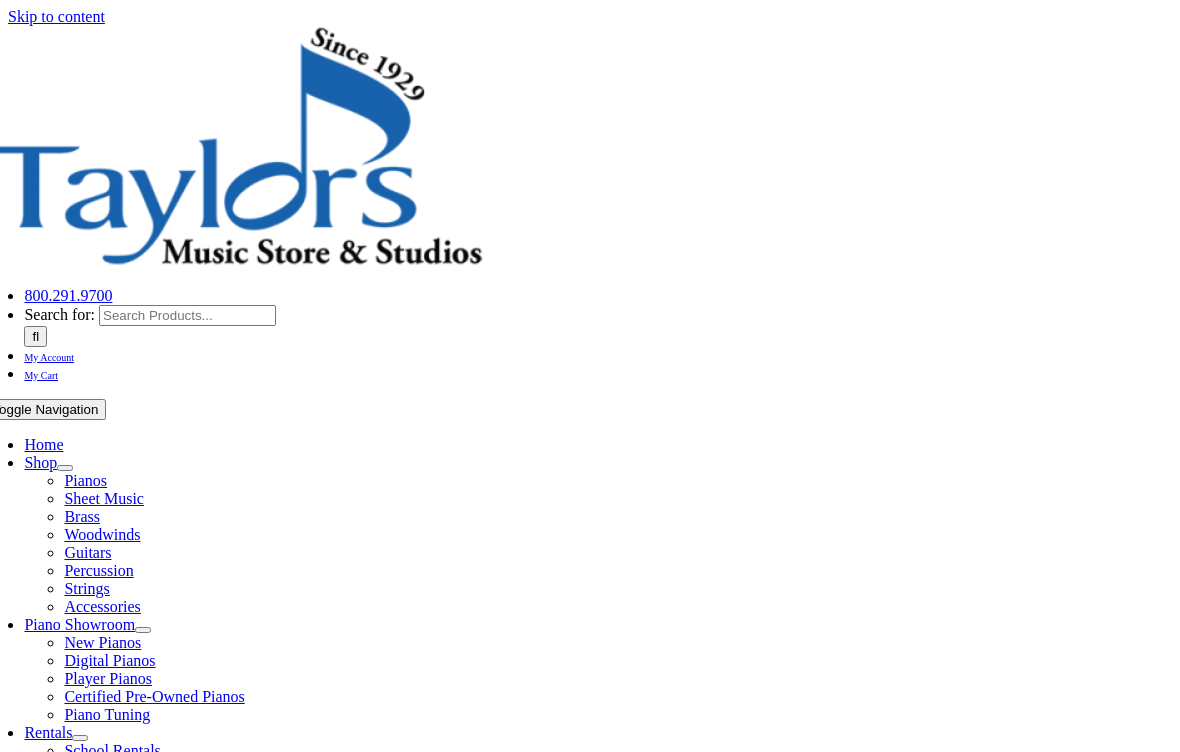 scroll, scrollTop: 0, scrollLeft: 0, axis: both 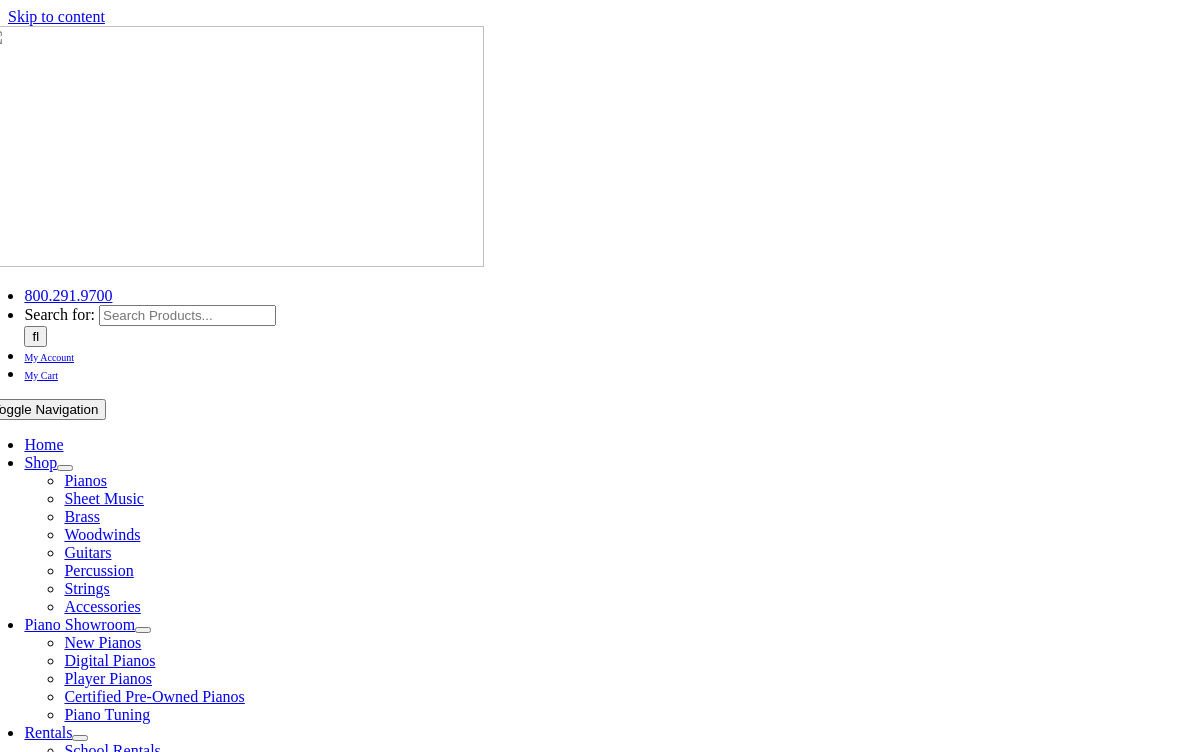 click on "My Account" at bounding box center (49, 357) 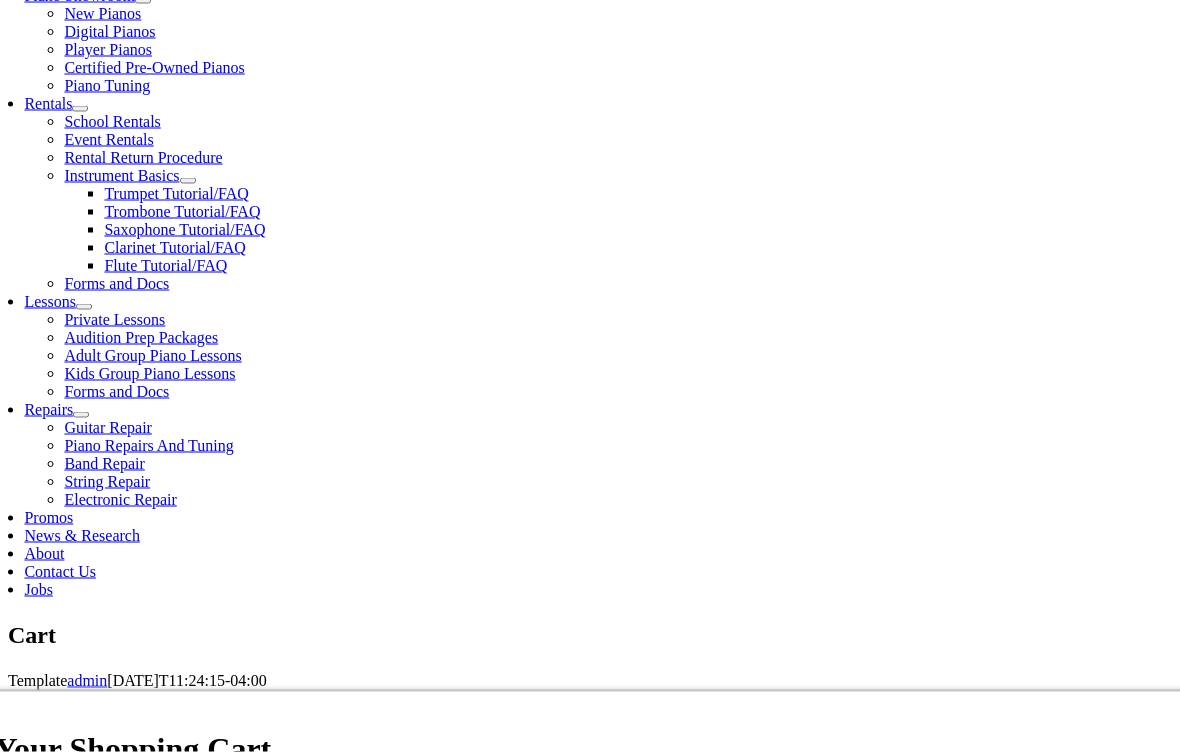 scroll, scrollTop: 627, scrollLeft: 0, axis: vertical 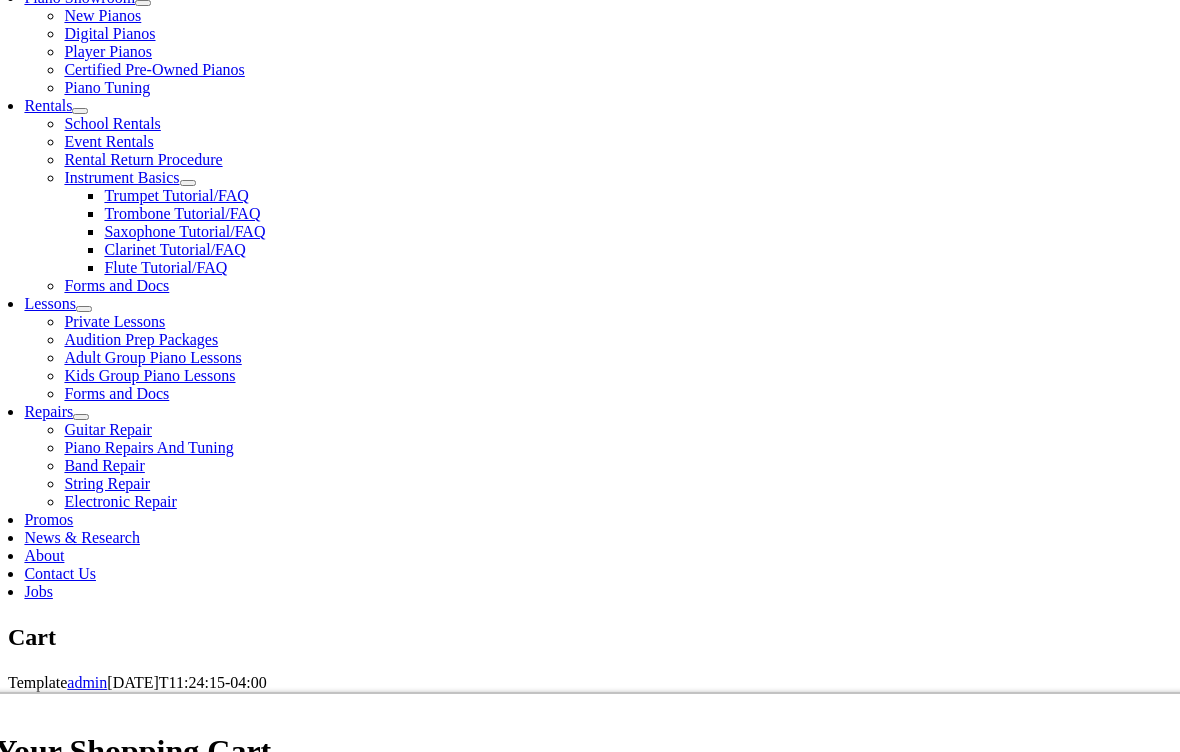 click on "Calculate Tax" at bounding box center [1136, 1224] 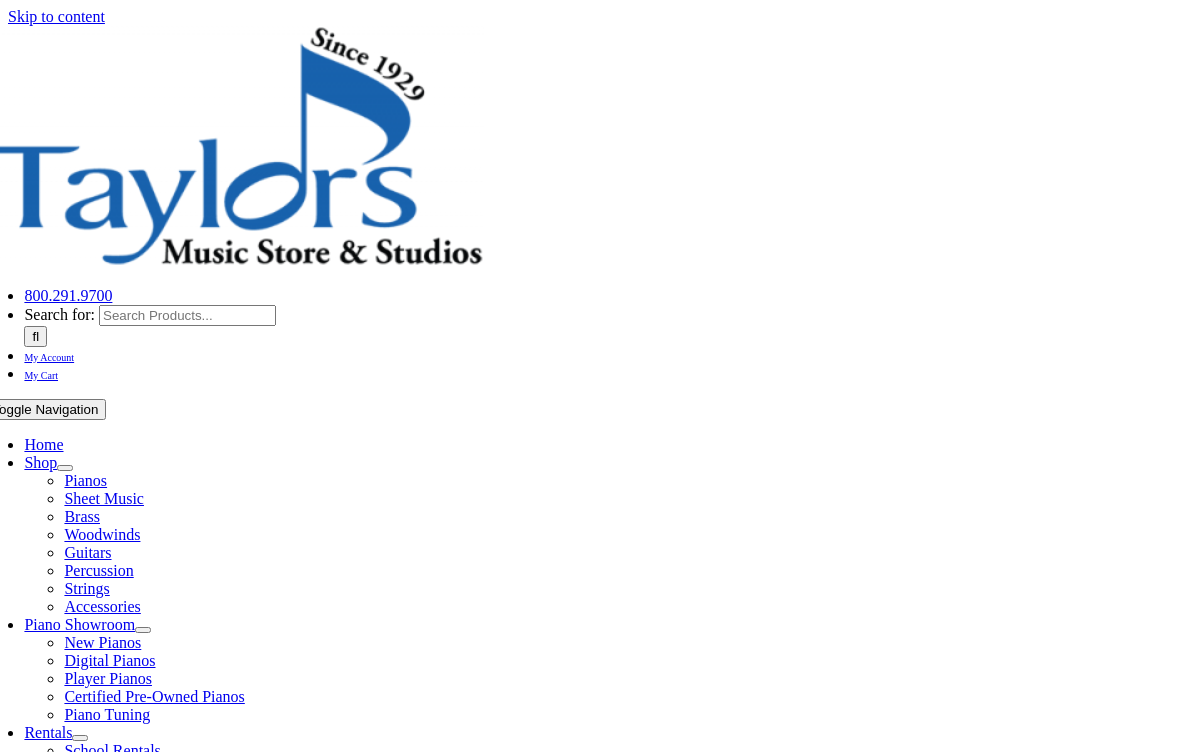 select on "PA" 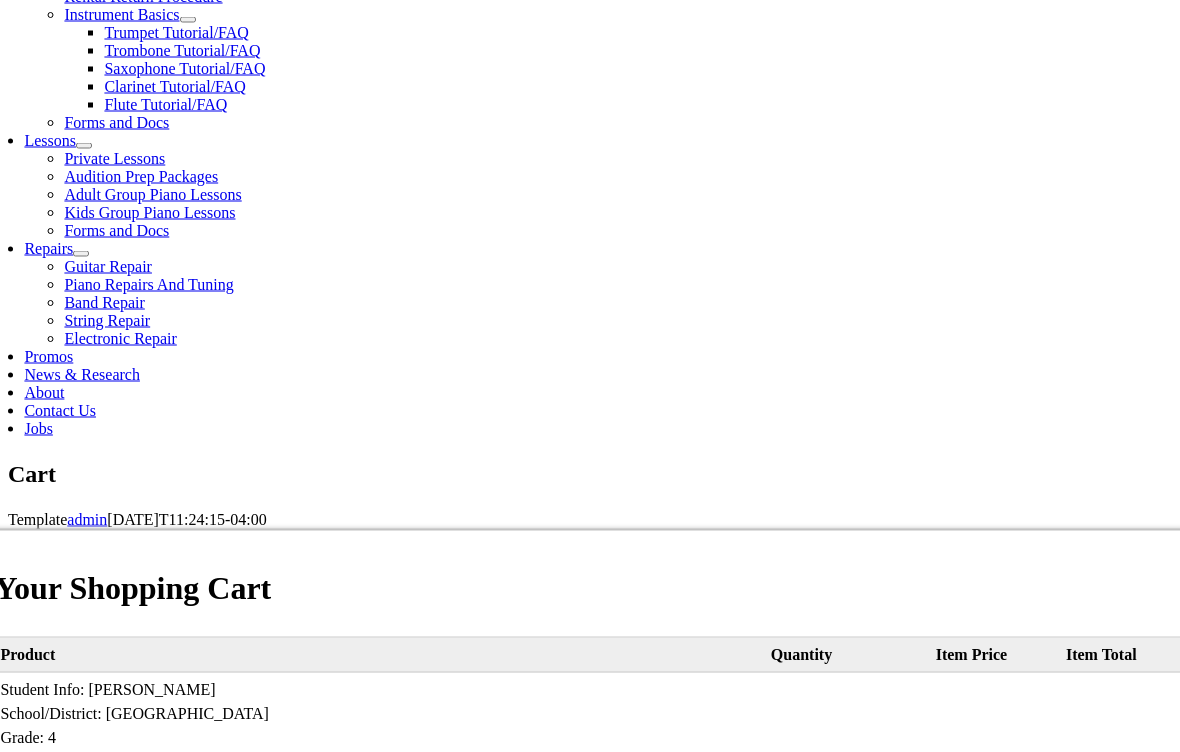 scroll, scrollTop: 791, scrollLeft: 0, axis: vertical 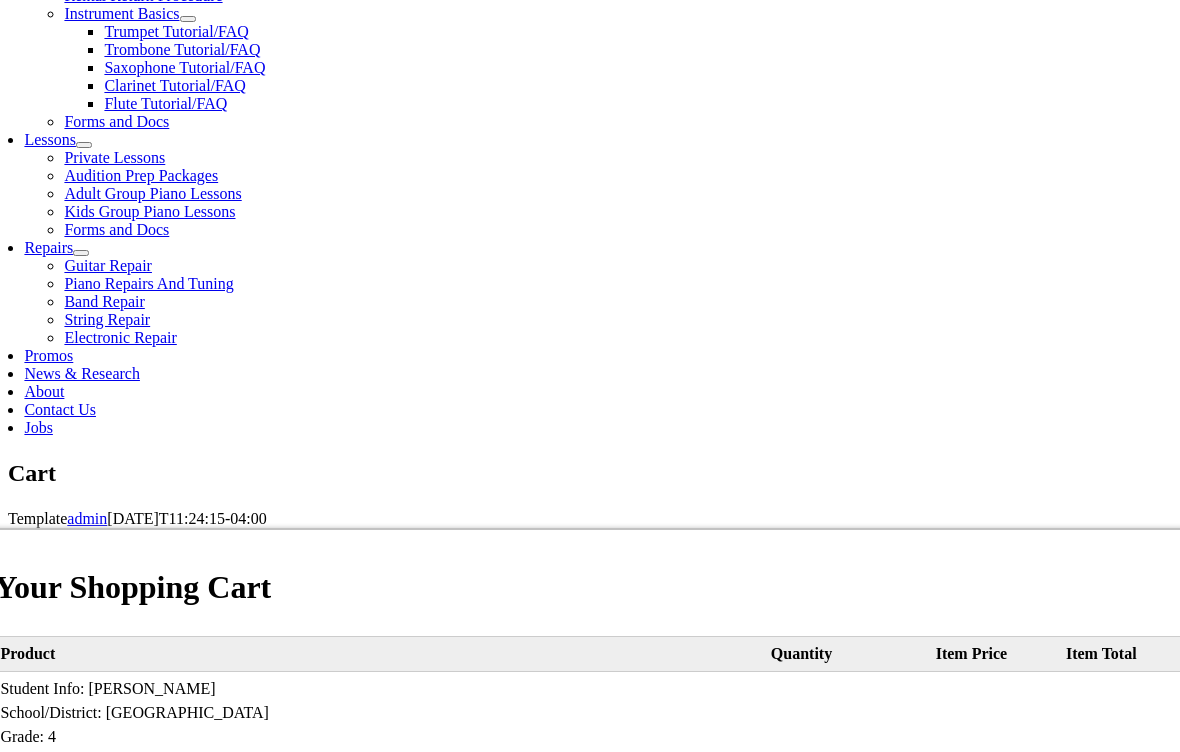 click on "I Agree, proceed to Checkout" at bounding box center (592, 1275) 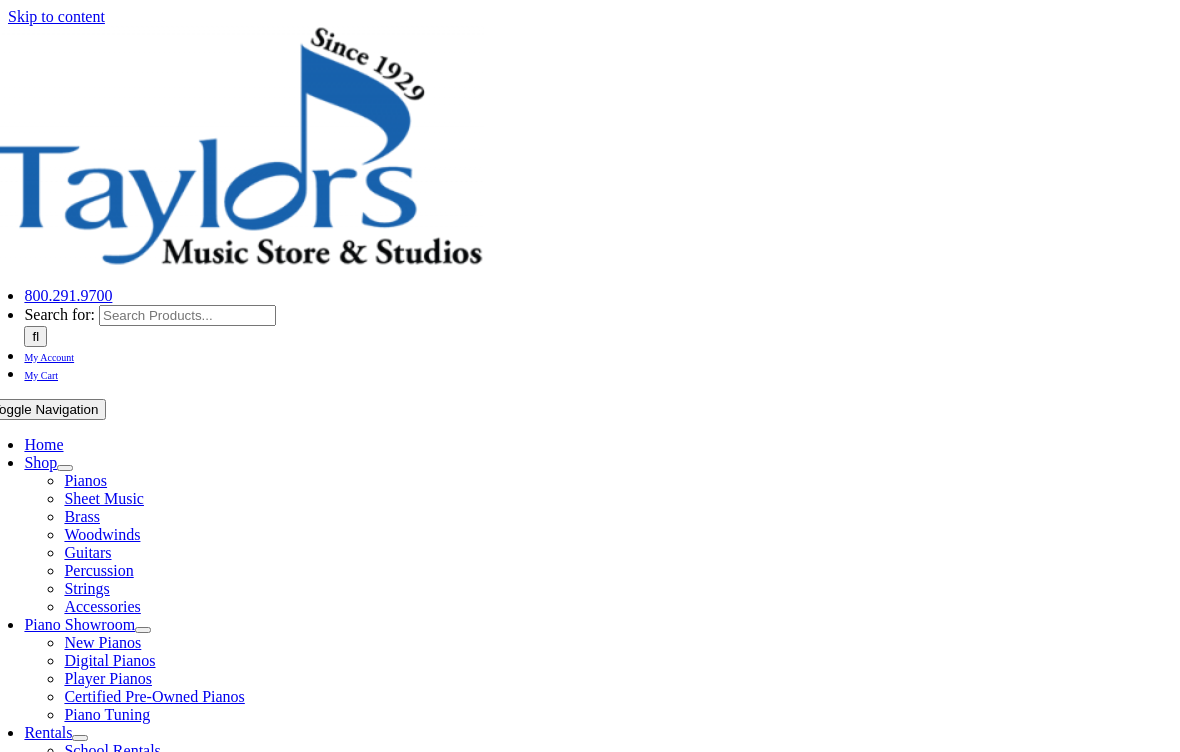 scroll, scrollTop: 0, scrollLeft: 0, axis: both 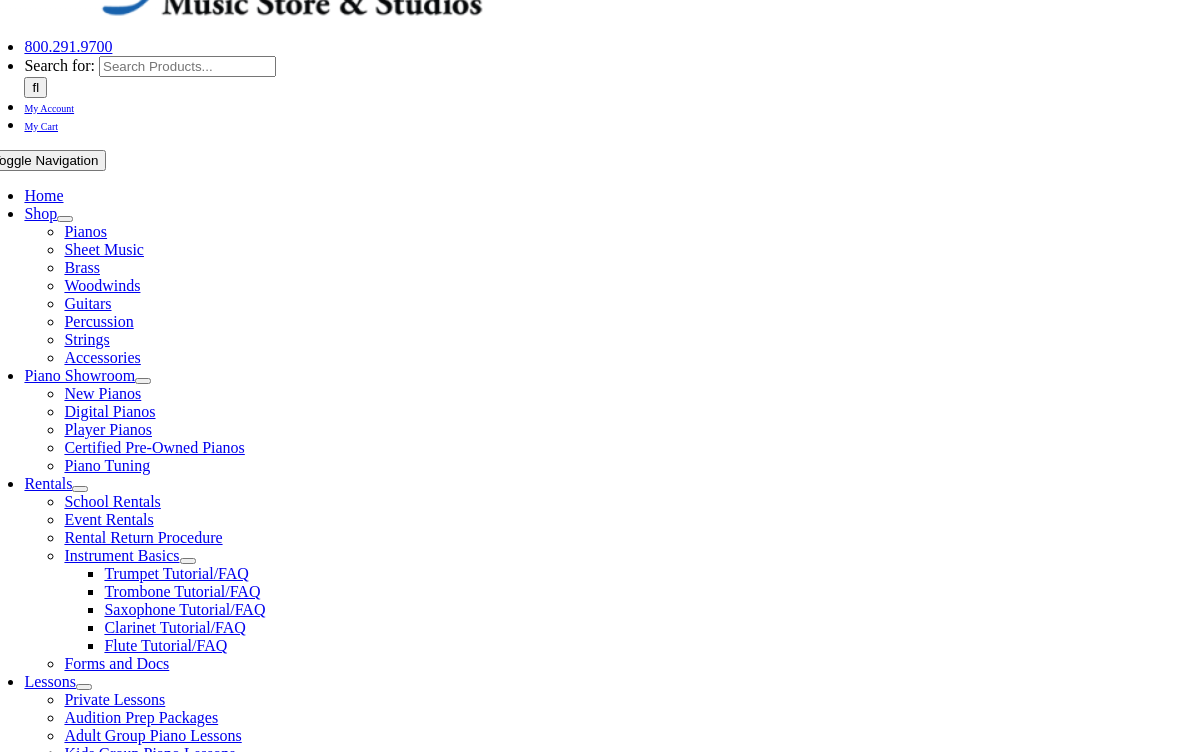 click on "Username" at bounding box center (90, 1162) 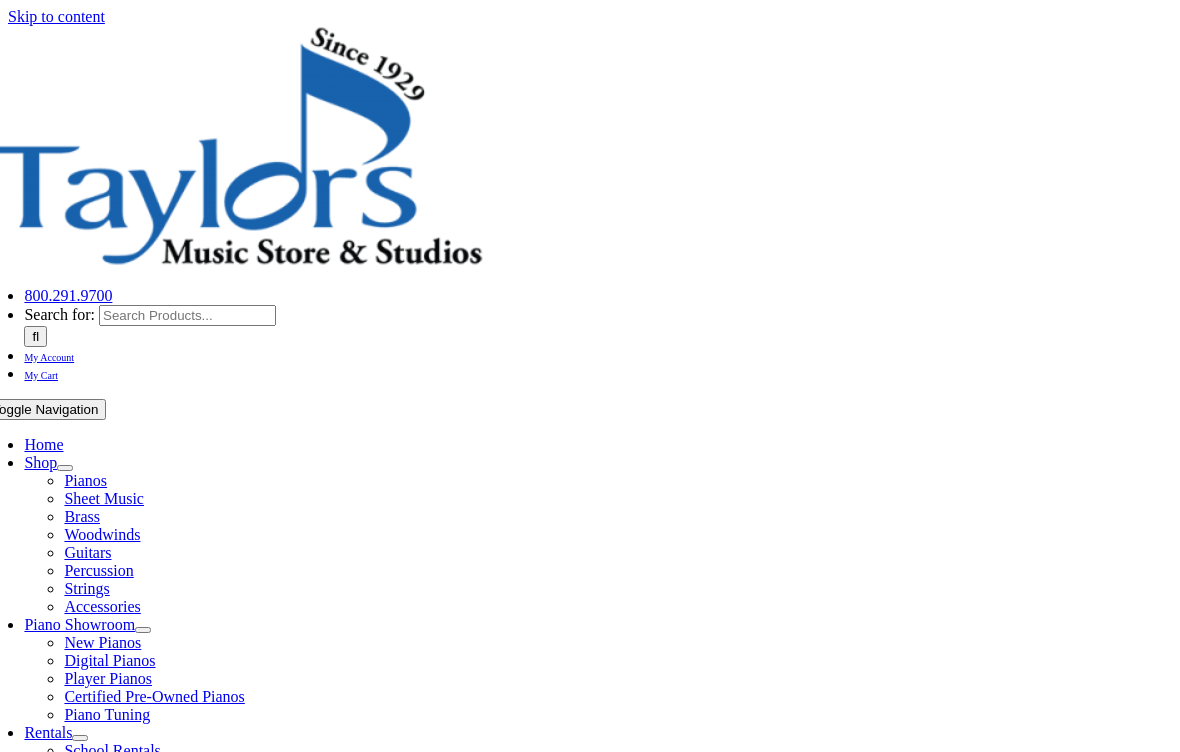 scroll, scrollTop: 0, scrollLeft: 0, axis: both 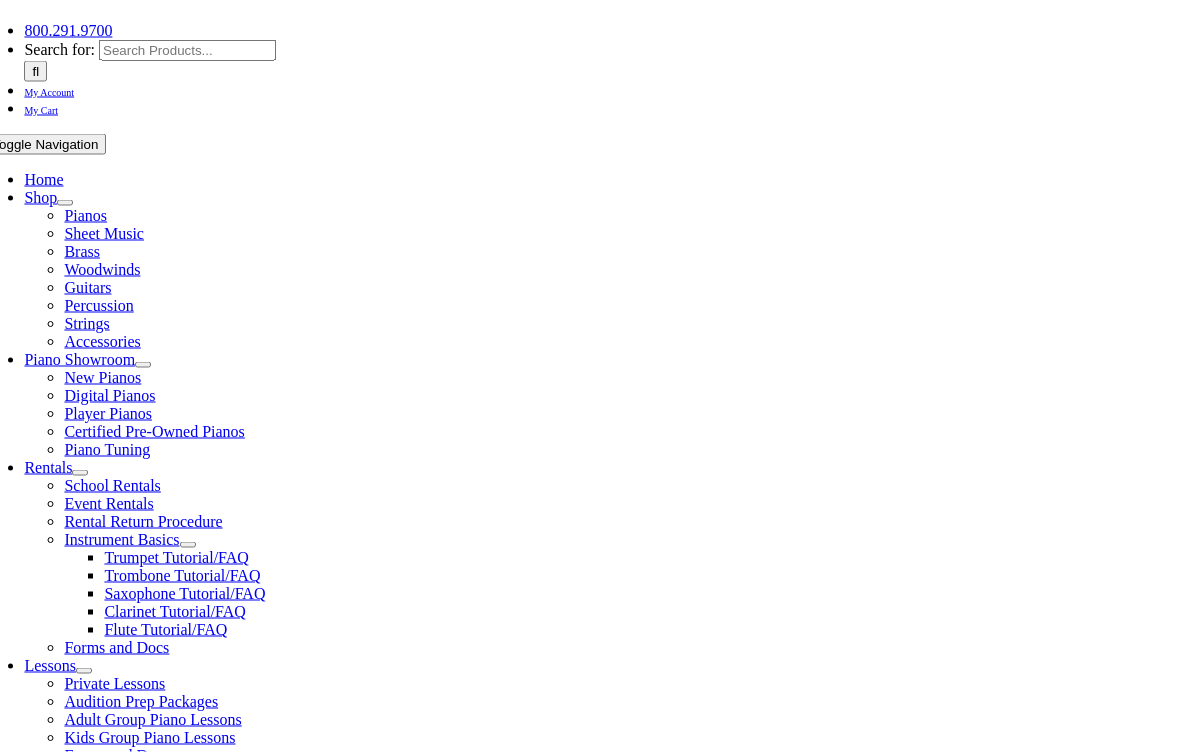 click on "Lost your password?" at bounding box center (117, 1441) 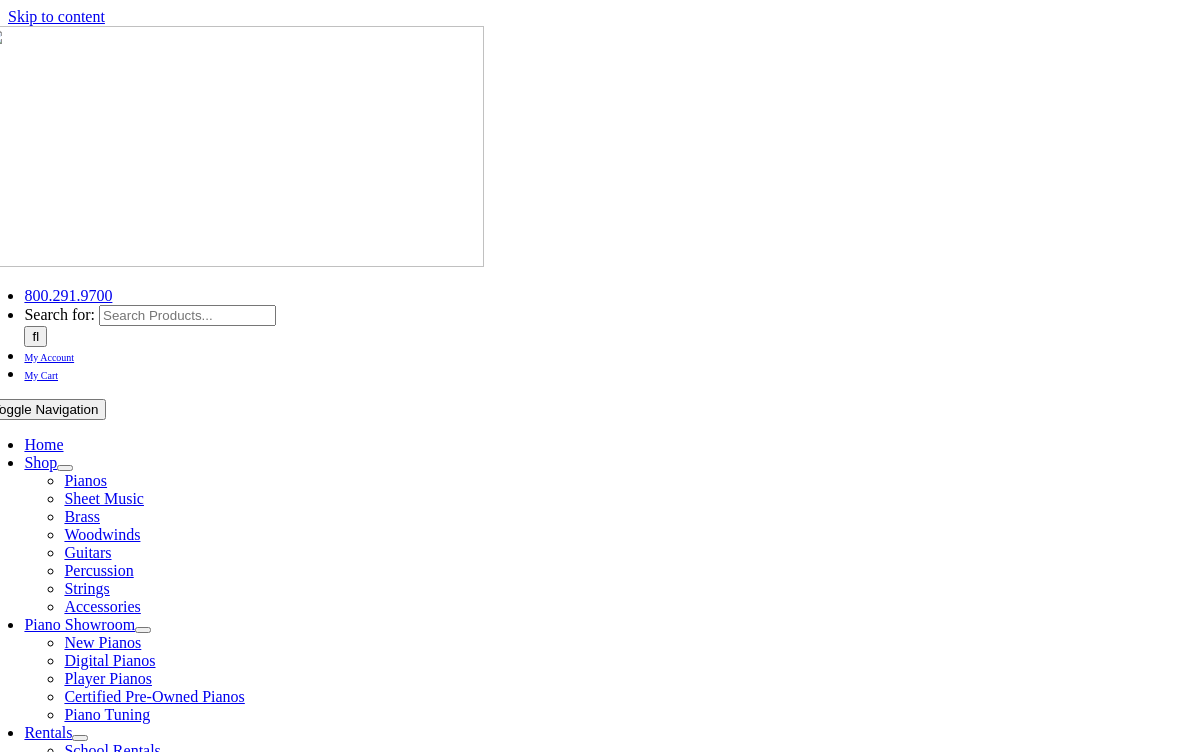 scroll, scrollTop: 0, scrollLeft: 0, axis: both 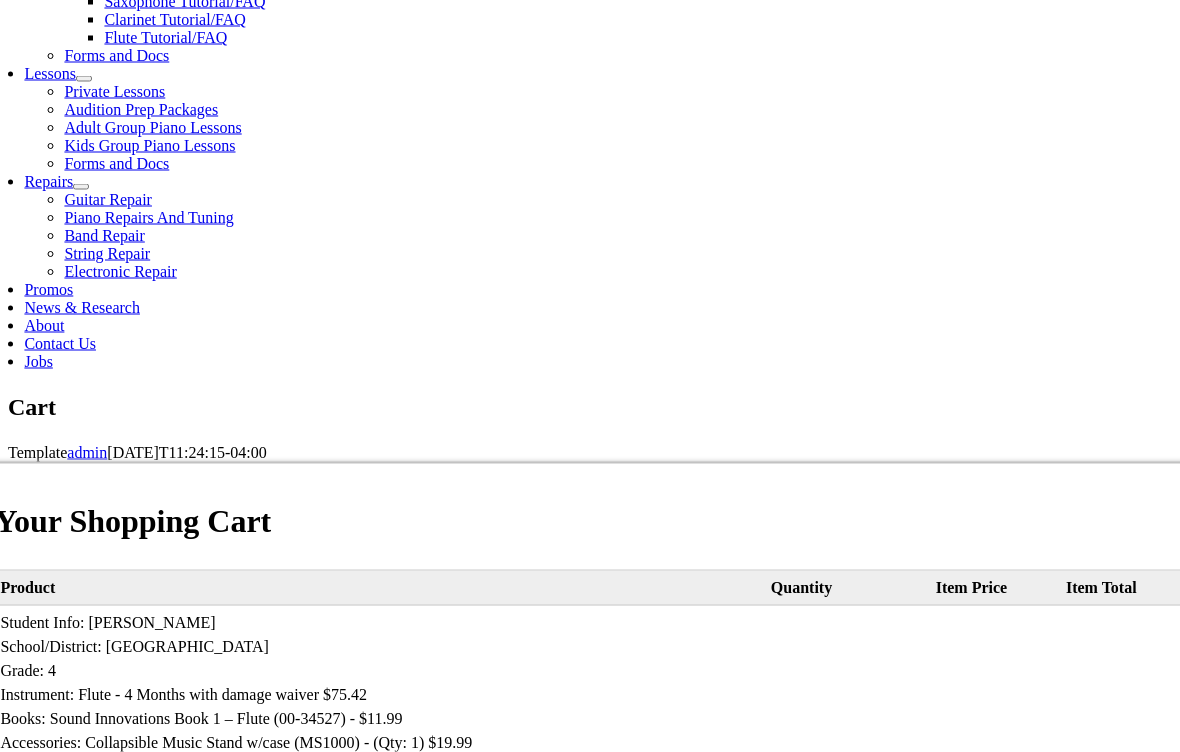 click on "I Agree, proceed to Checkout" at bounding box center (592, 1209) 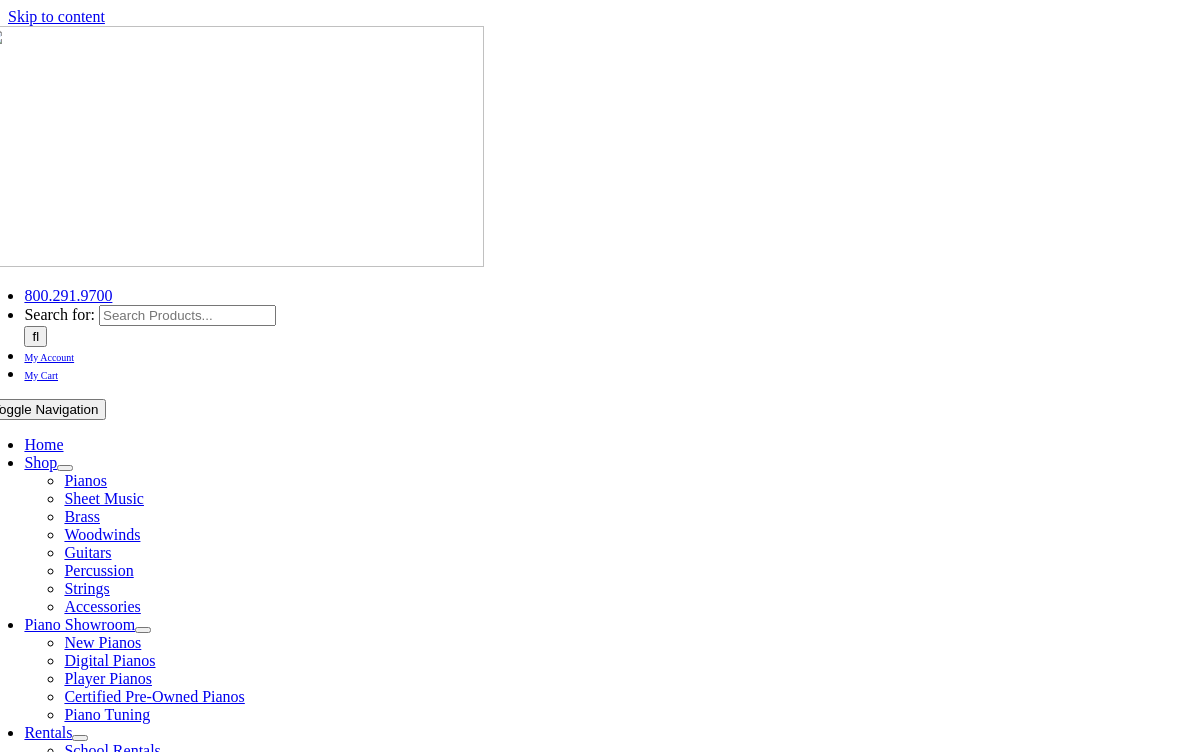 scroll, scrollTop: 0, scrollLeft: 0, axis: both 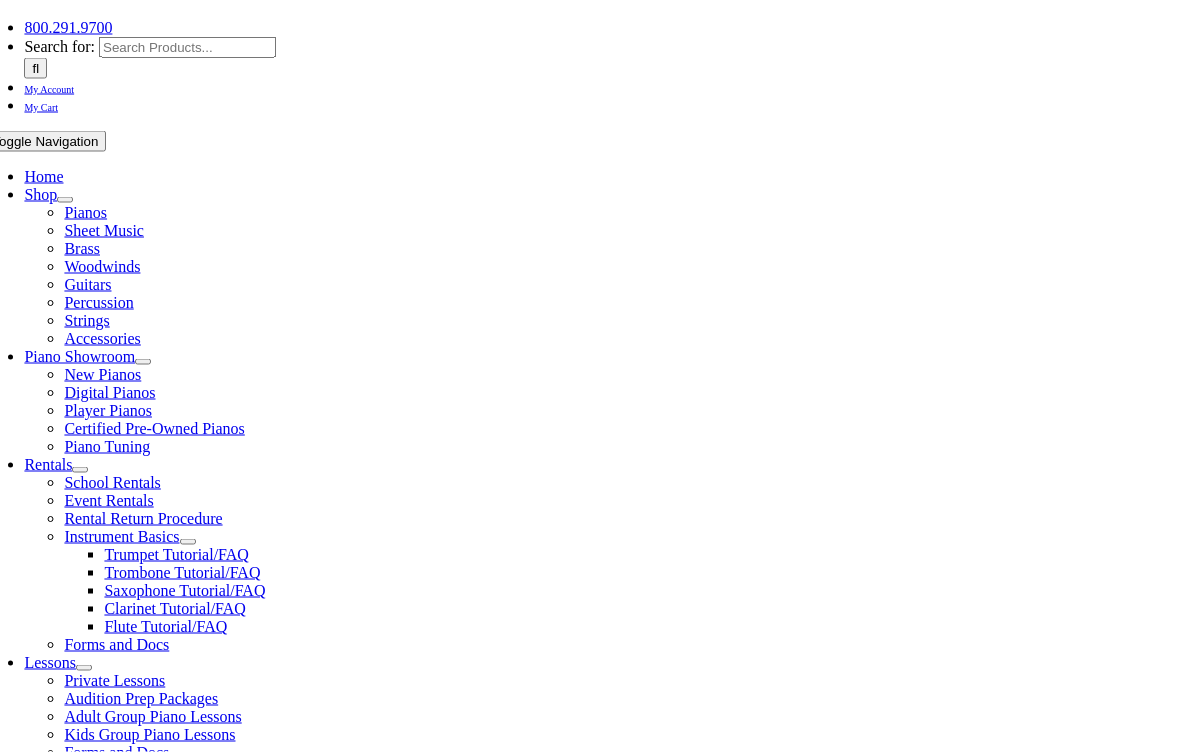 click on "Register" at bounding box center (20, 1394) 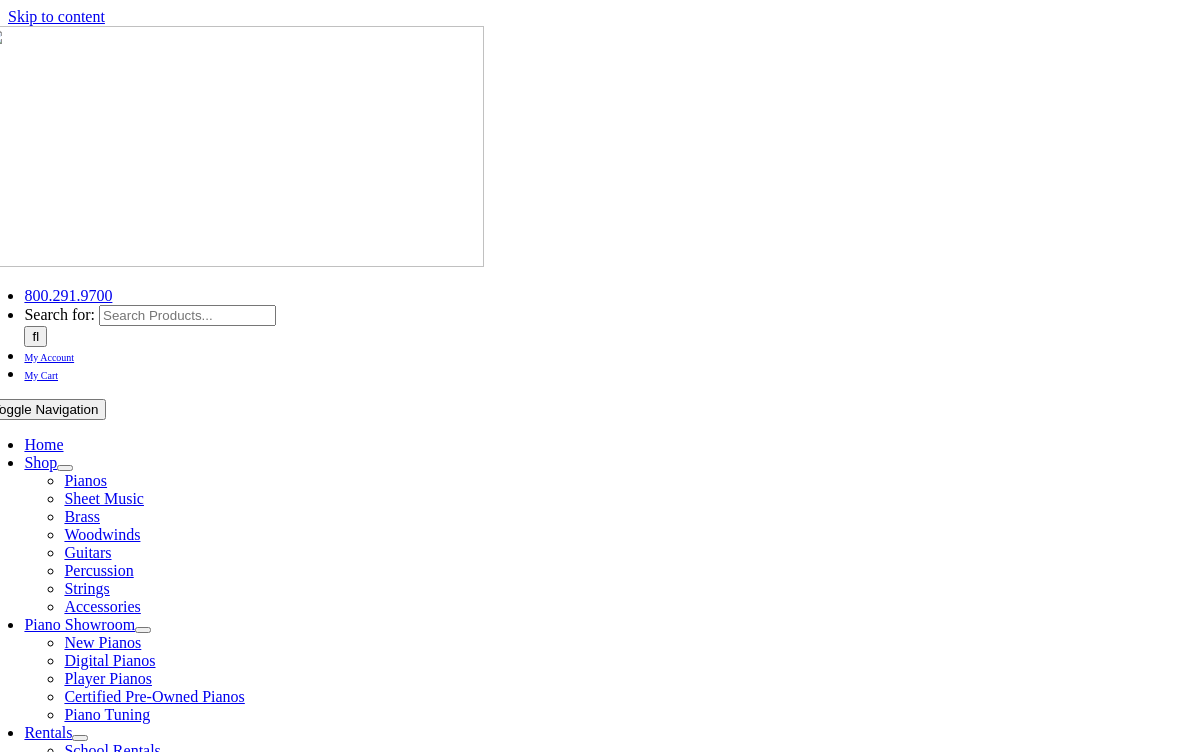 select on "PA" 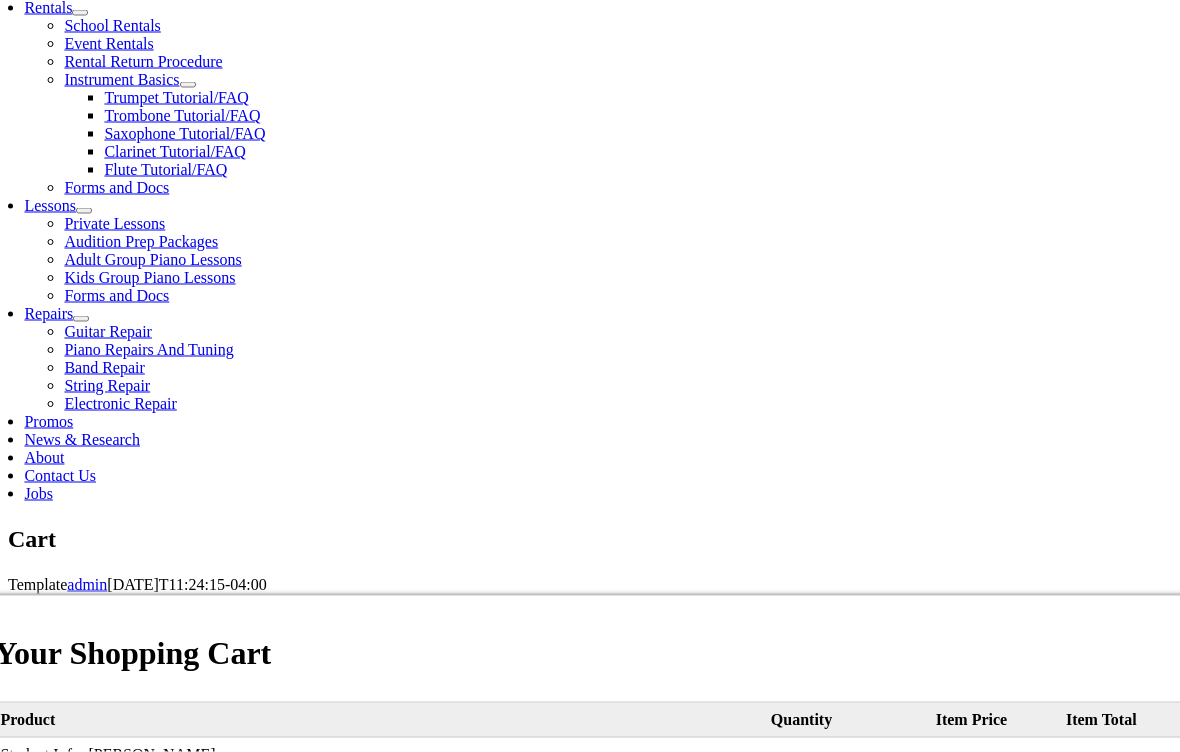 scroll, scrollTop: 728, scrollLeft: 0, axis: vertical 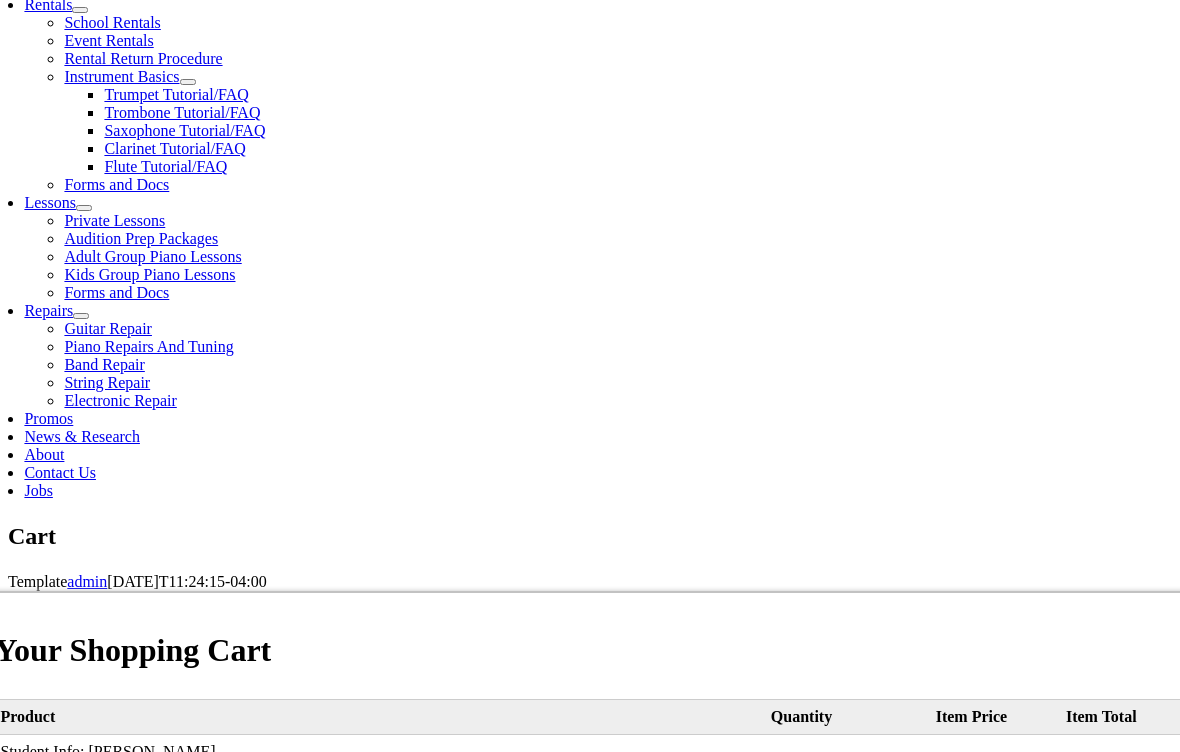 click on "I Agree, proceed to Checkout" at bounding box center (592, 1338) 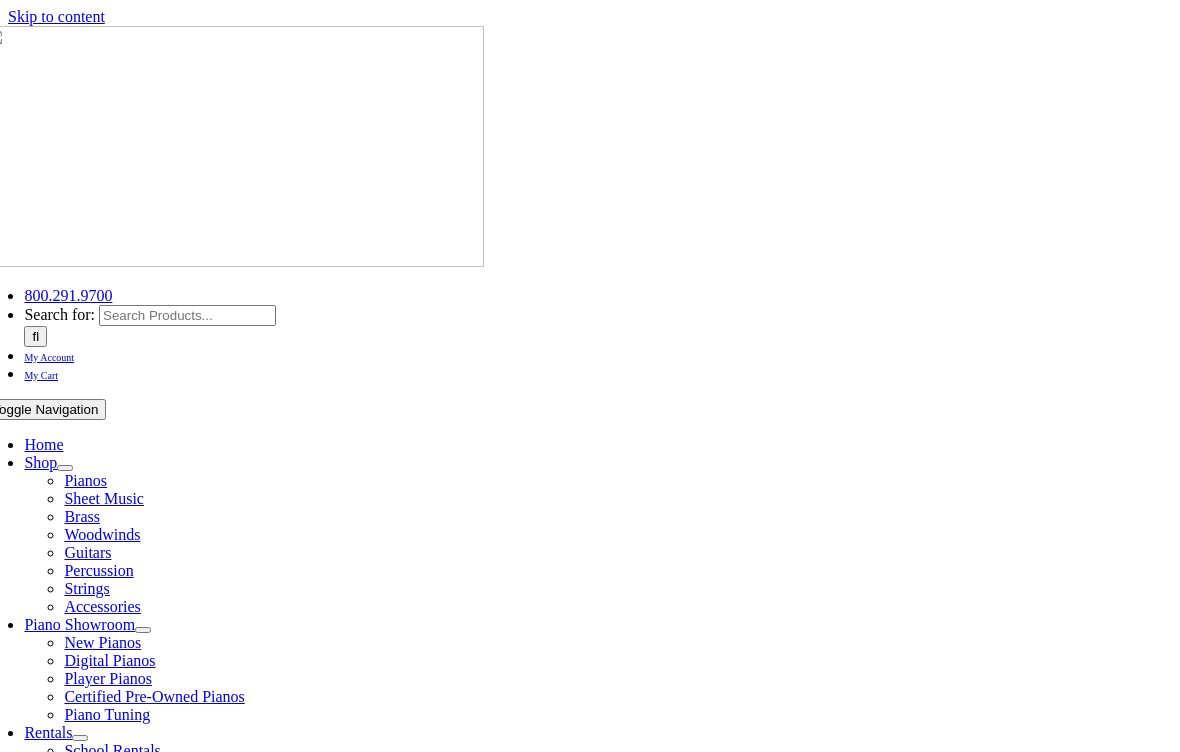 select 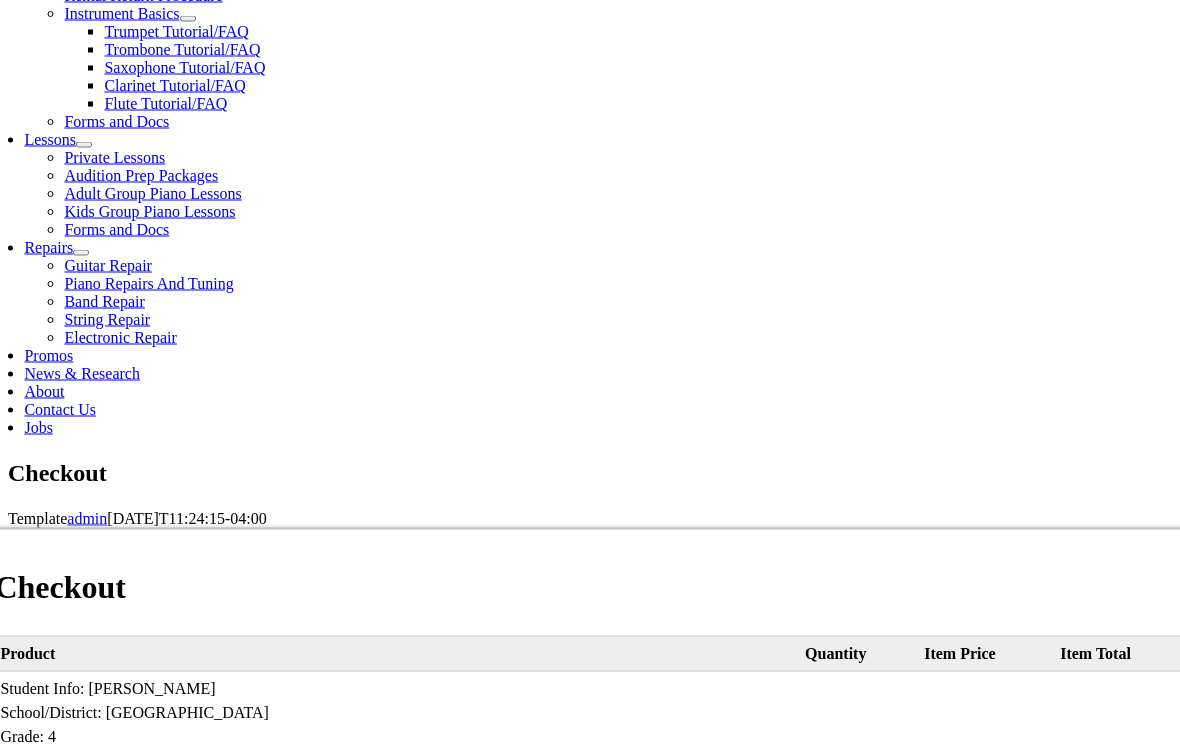 scroll, scrollTop: 793, scrollLeft: 0, axis: vertical 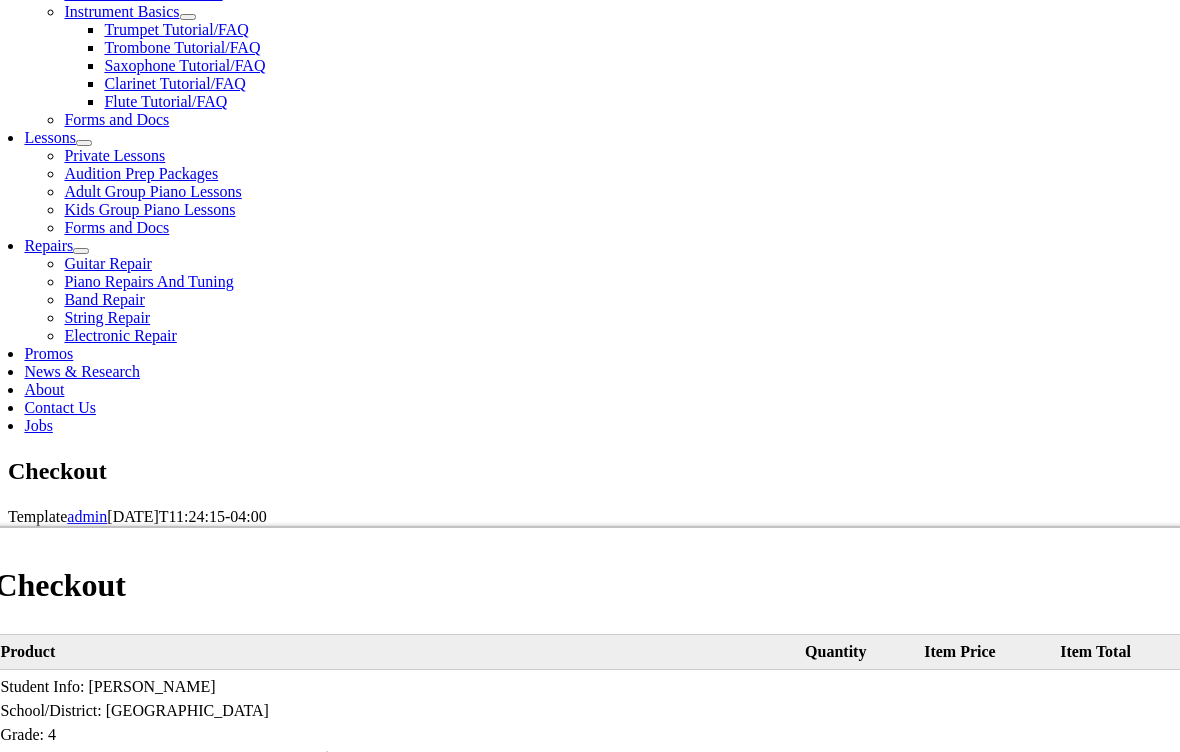 click on "First name:" at bounding box center [185, 1230] 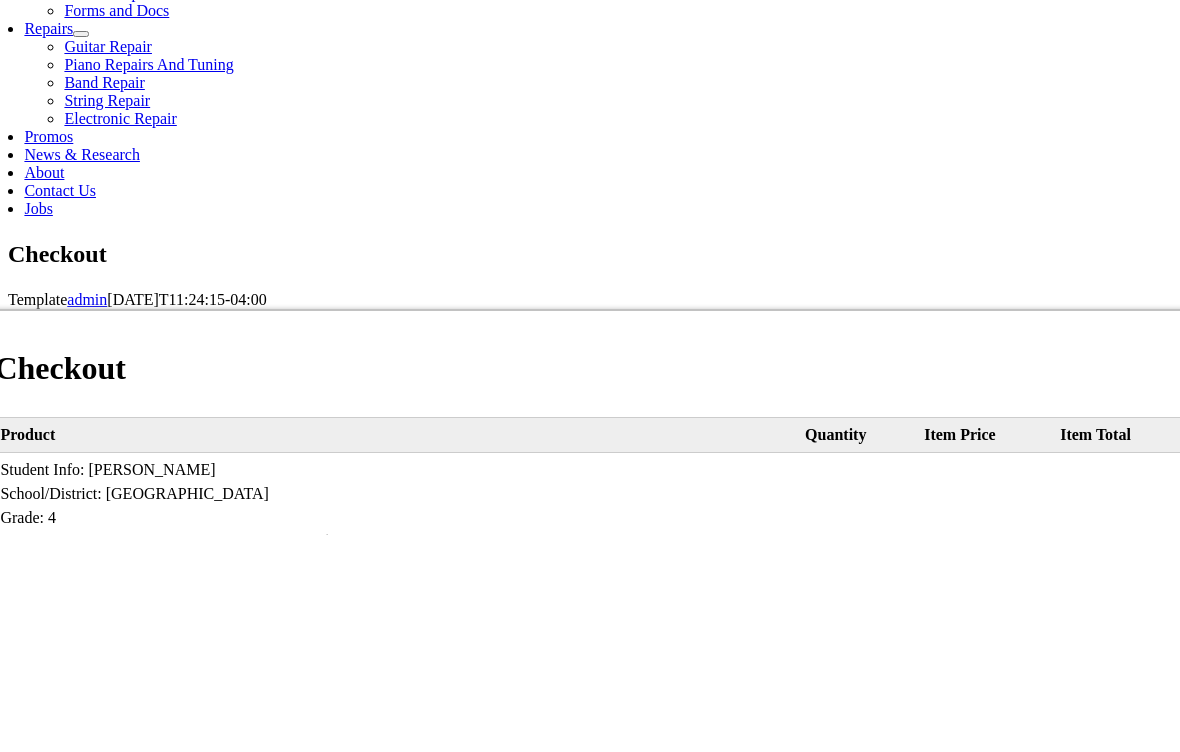 type on "Marina" 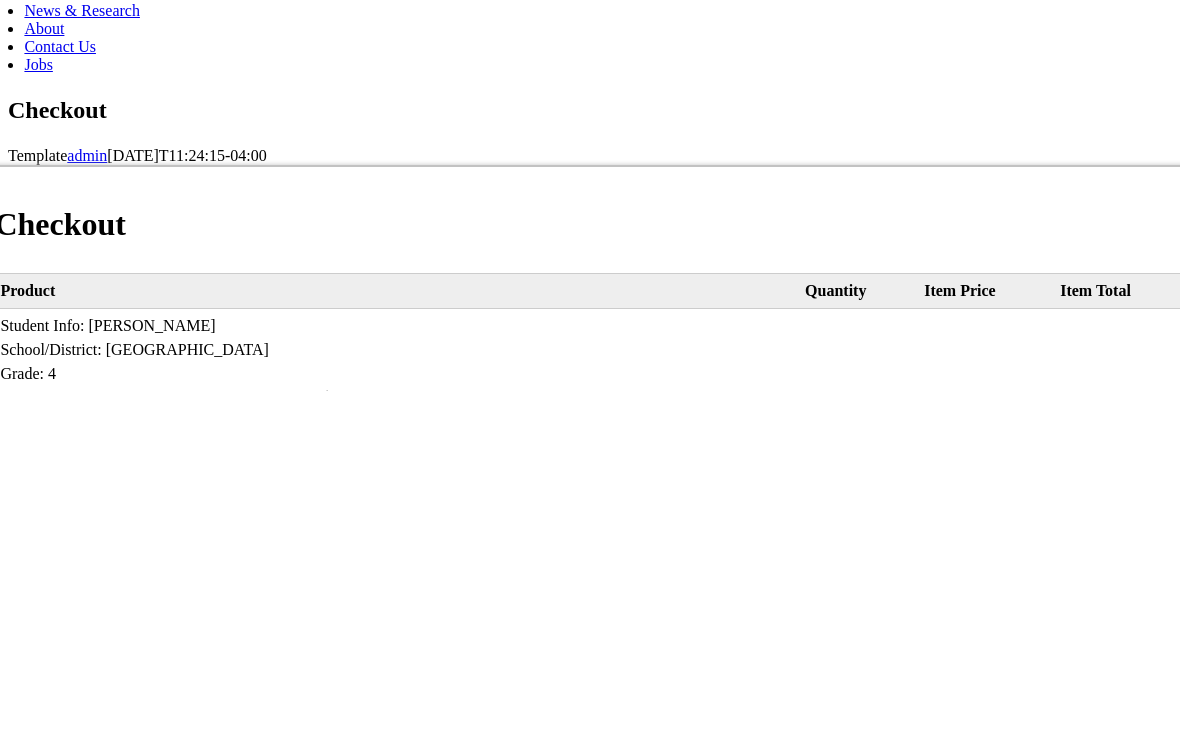 type on "Audubon" 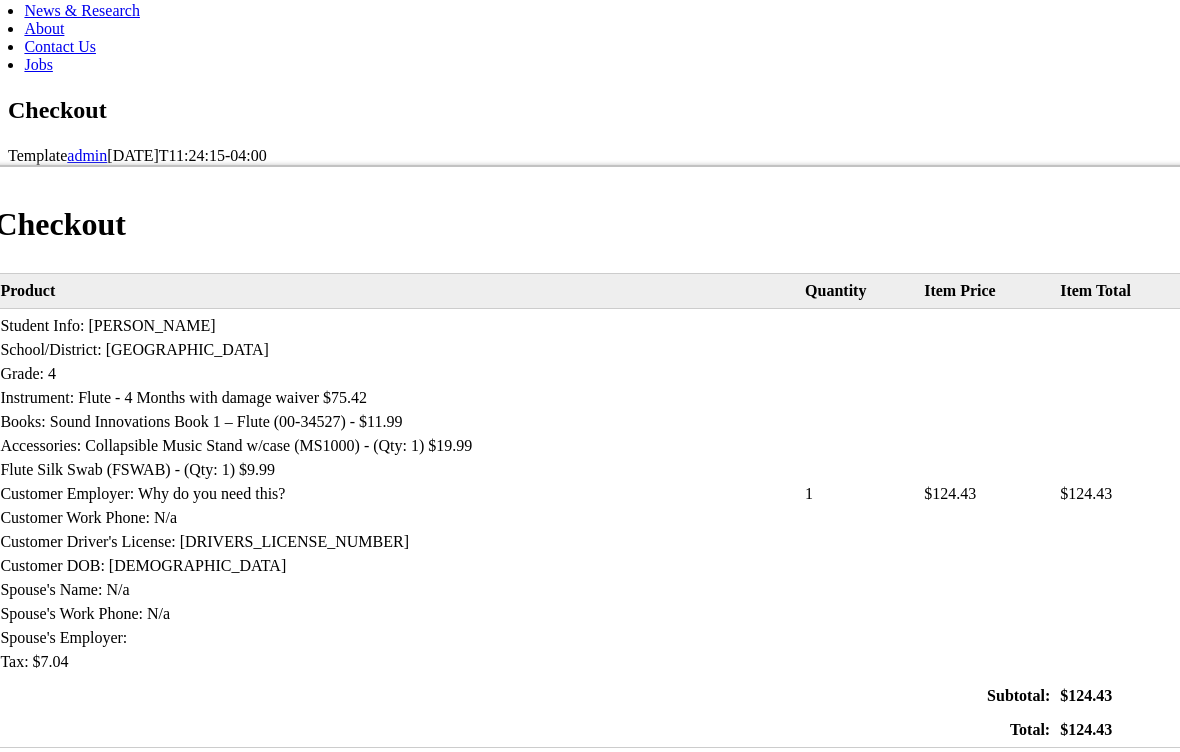 select on "PA" 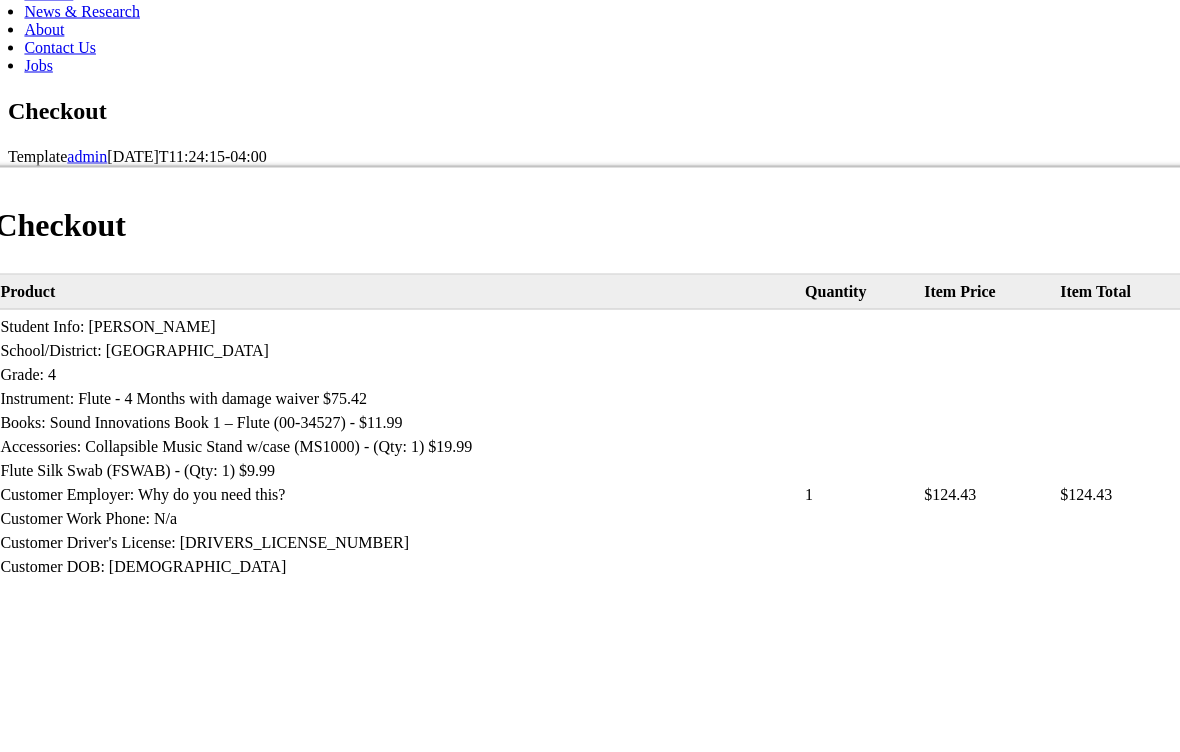 scroll, scrollTop: 967, scrollLeft: 0, axis: vertical 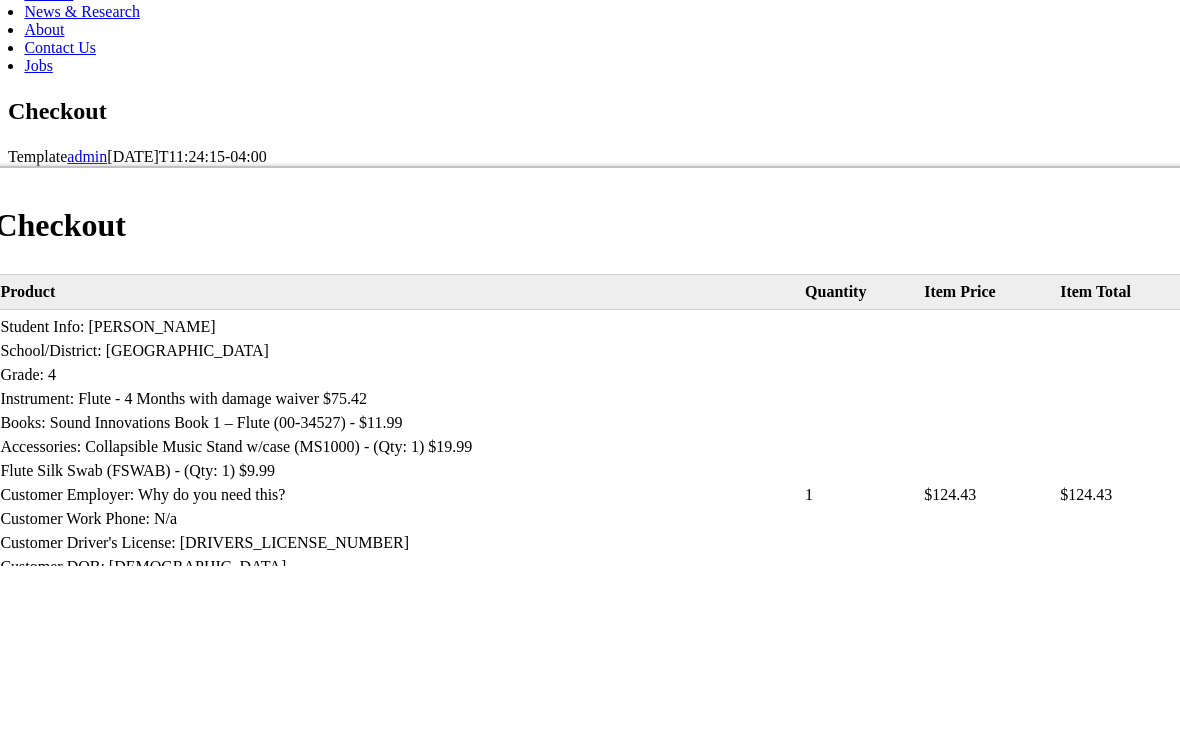 type on "19403" 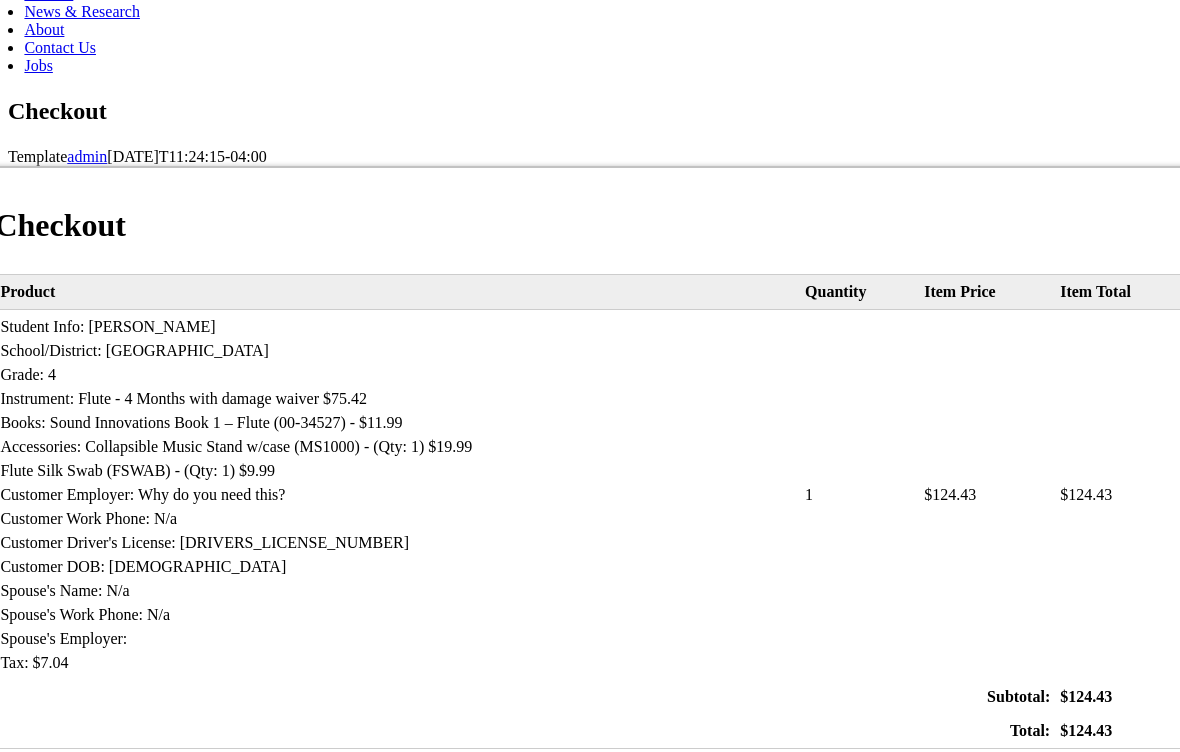 select on "visa" 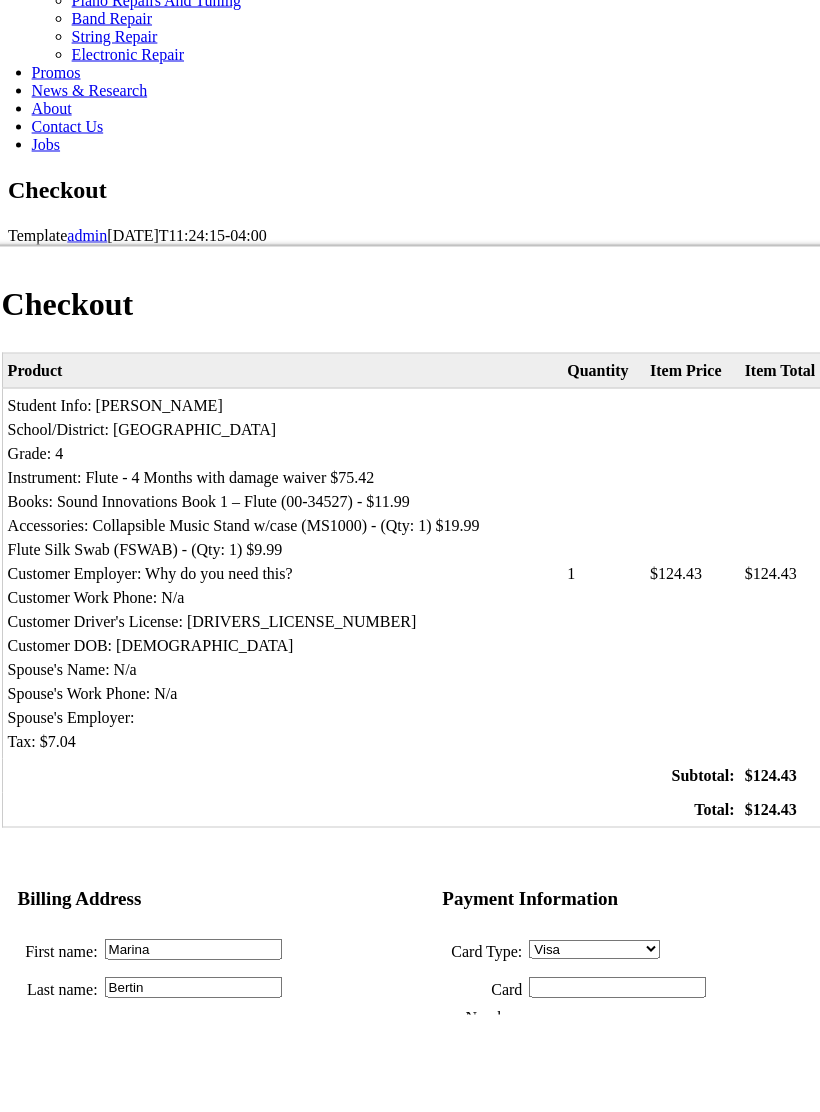 scroll, scrollTop: 973, scrollLeft: 0, axis: vertical 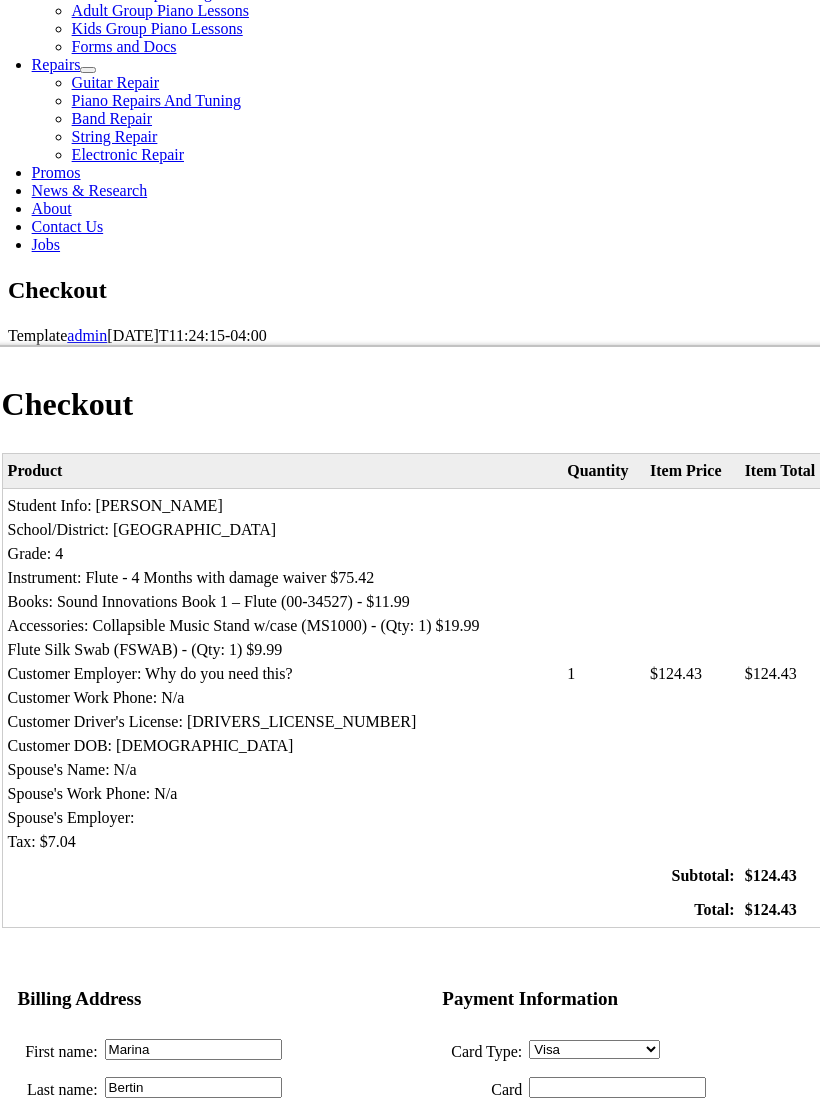click on "Card Number:" at bounding box center (617, 1088) 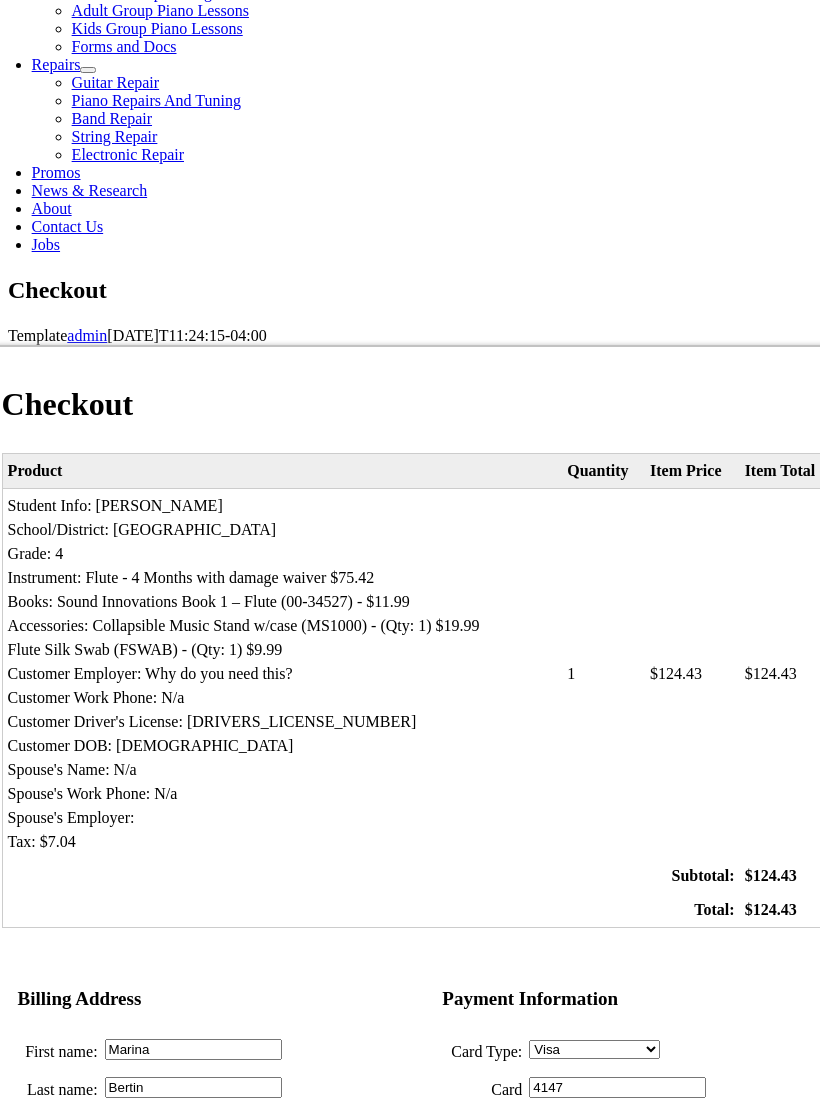 scroll, scrollTop: 974, scrollLeft: 0, axis: vertical 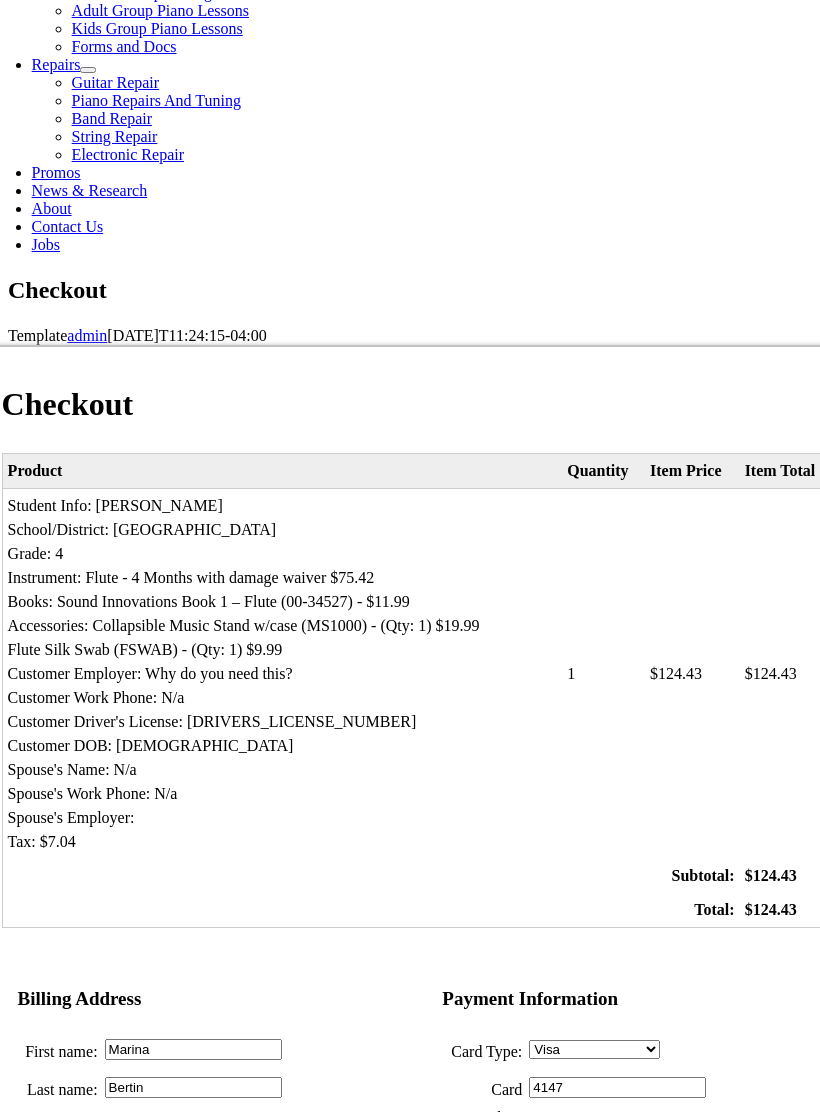 click on "4147" at bounding box center (617, 1087) 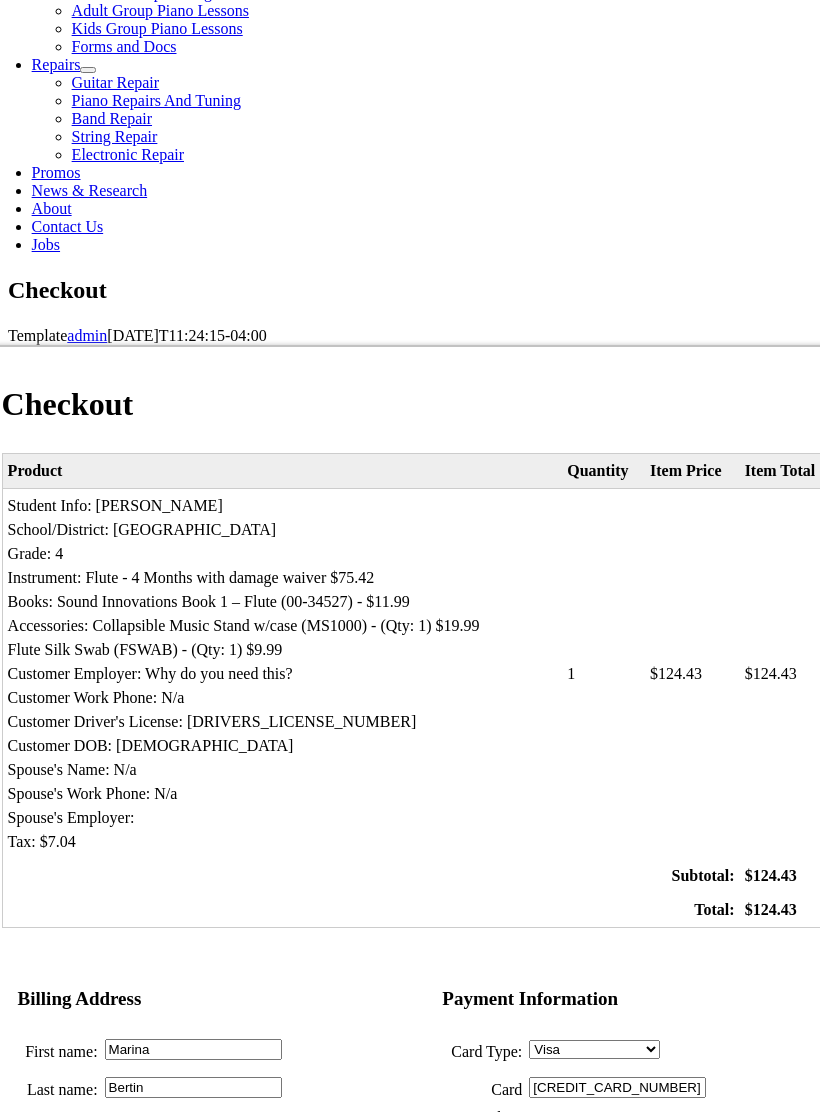 type on "4147180269411506" 